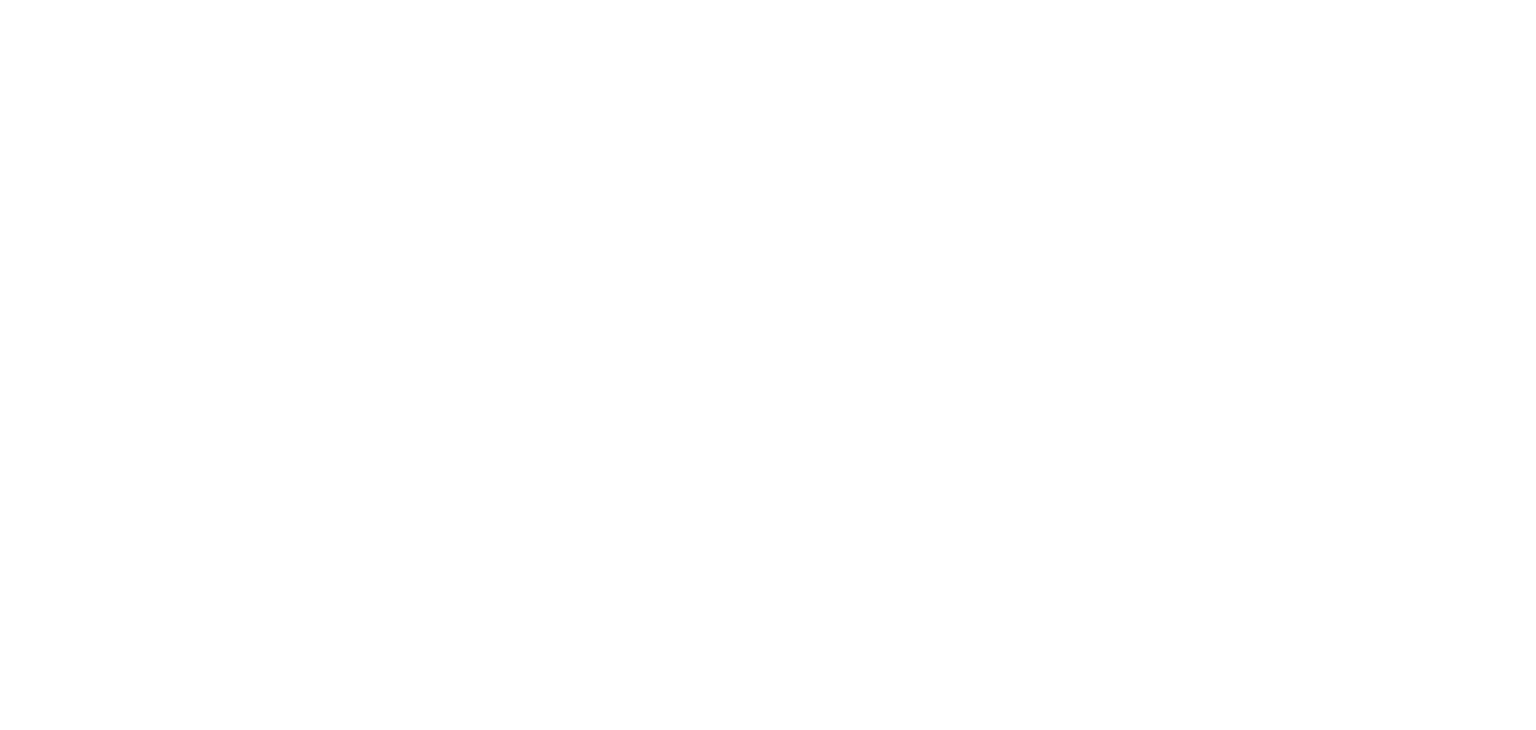 scroll, scrollTop: 0, scrollLeft: 0, axis: both 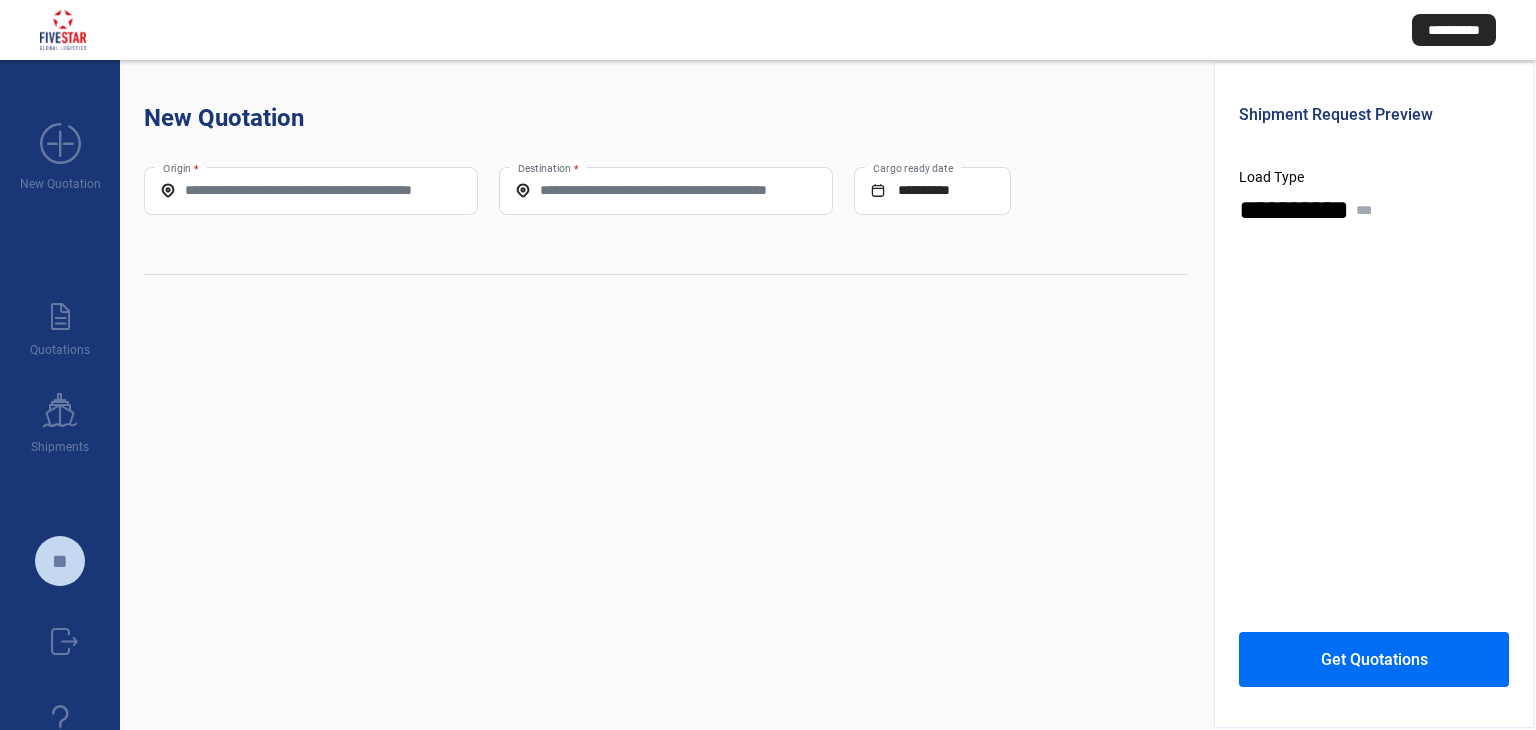 drag, startPoint x: 1304, startPoint y: 275, endPoint x: 1289, endPoint y: 275, distance: 15 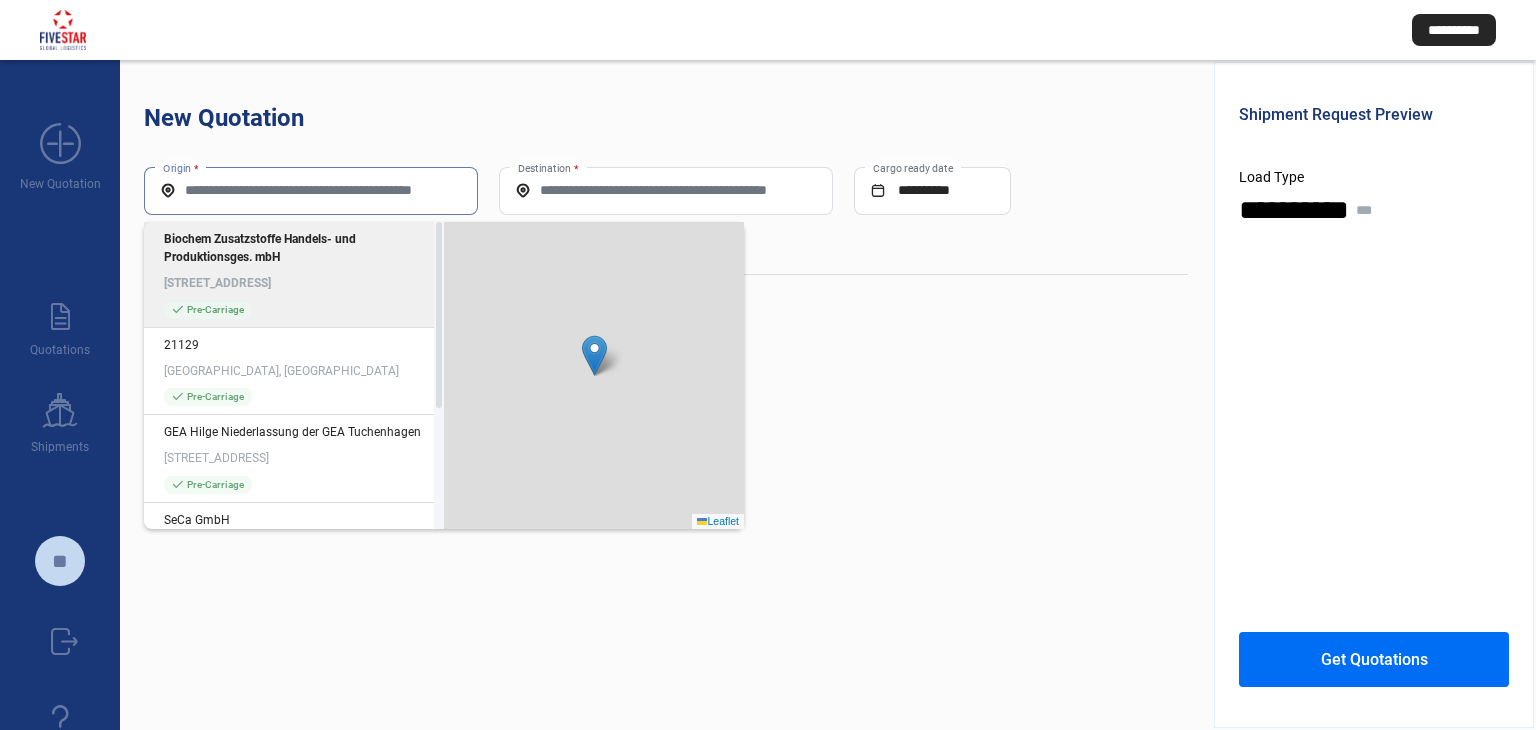 click on "Origin *" at bounding box center (311, 190) 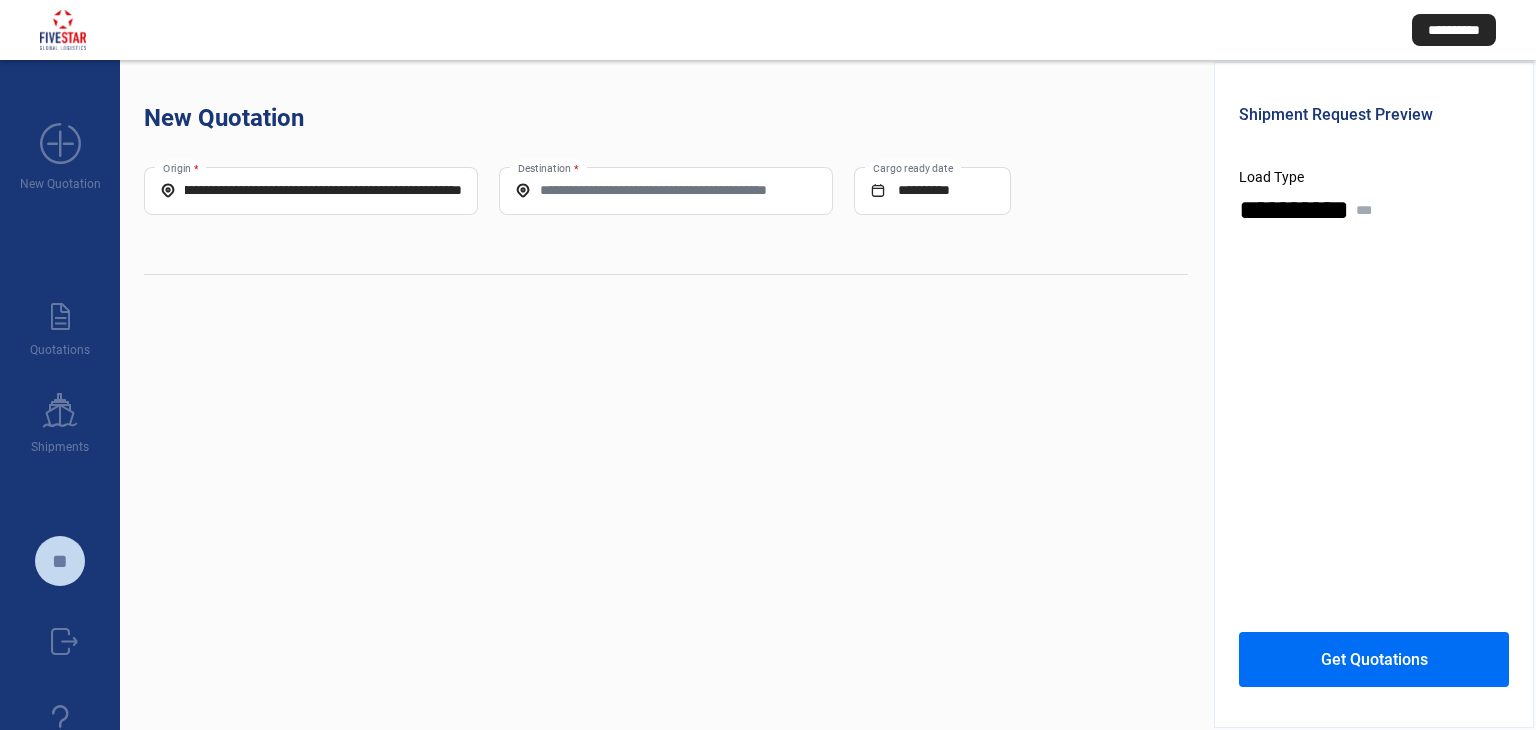 scroll, scrollTop: 0, scrollLeft: 0, axis: both 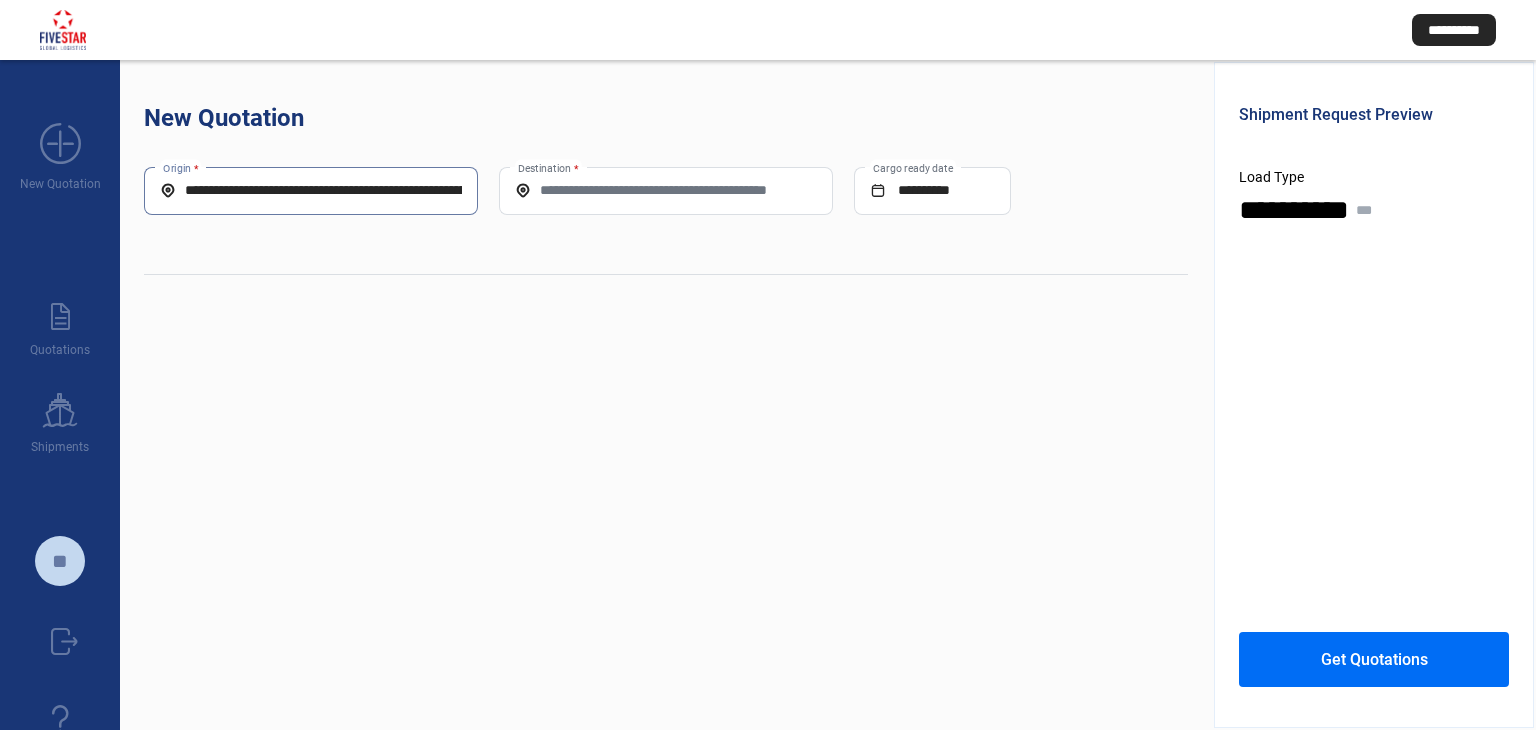 click on "**********" at bounding box center (311, 190) 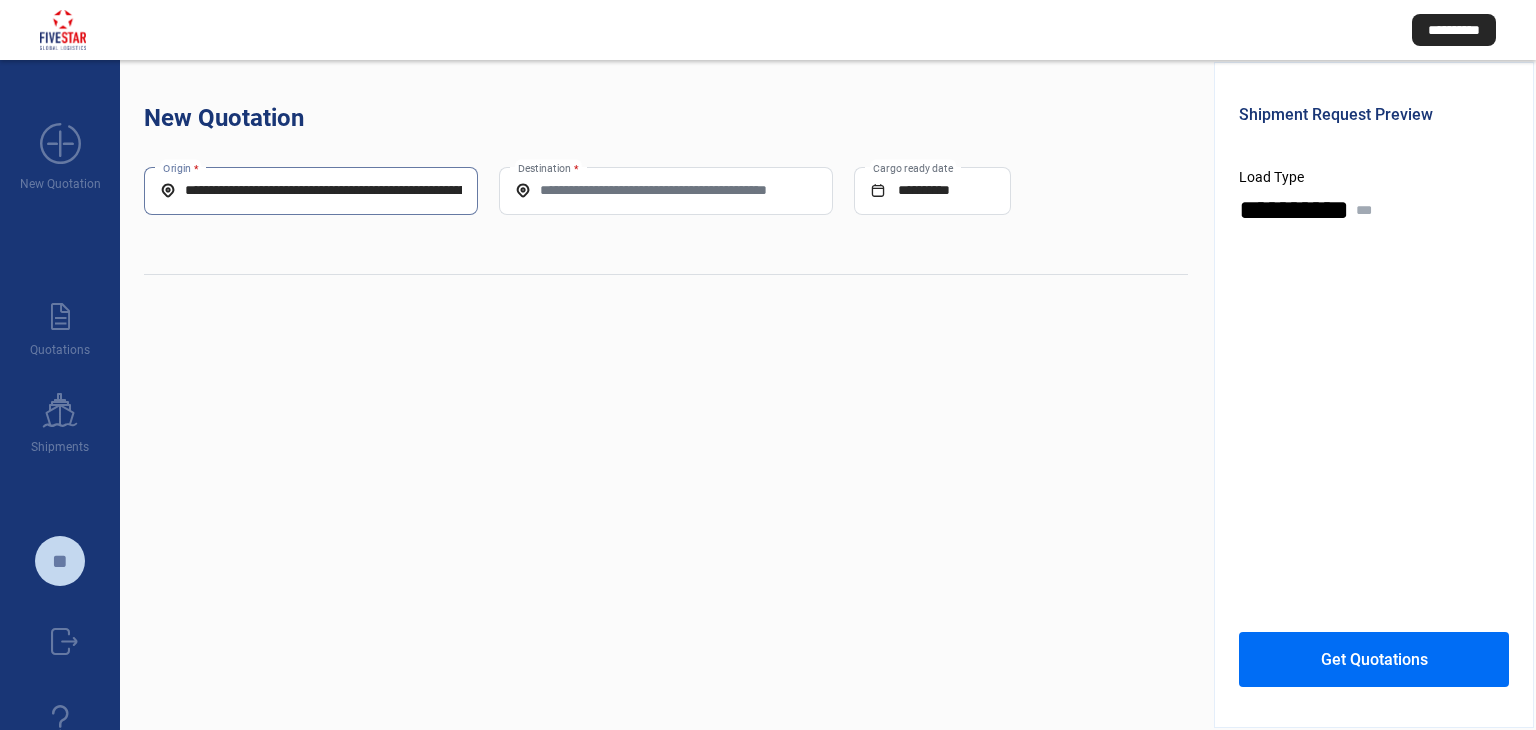 scroll, scrollTop: 0, scrollLeft: 151, axis: horizontal 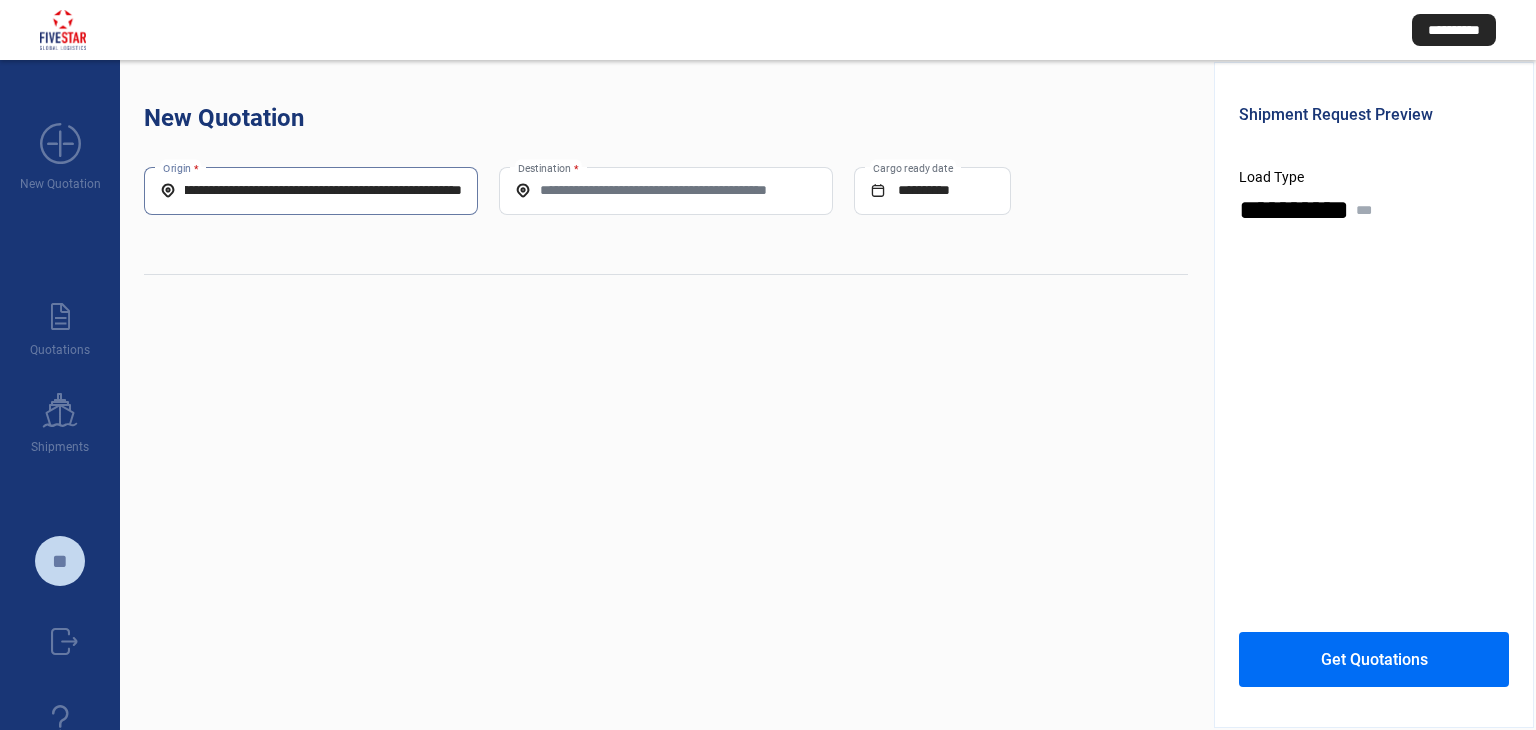 drag, startPoint x: 188, startPoint y: 189, endPoint x: 700, endPoint y: 200, distance: 512.11816 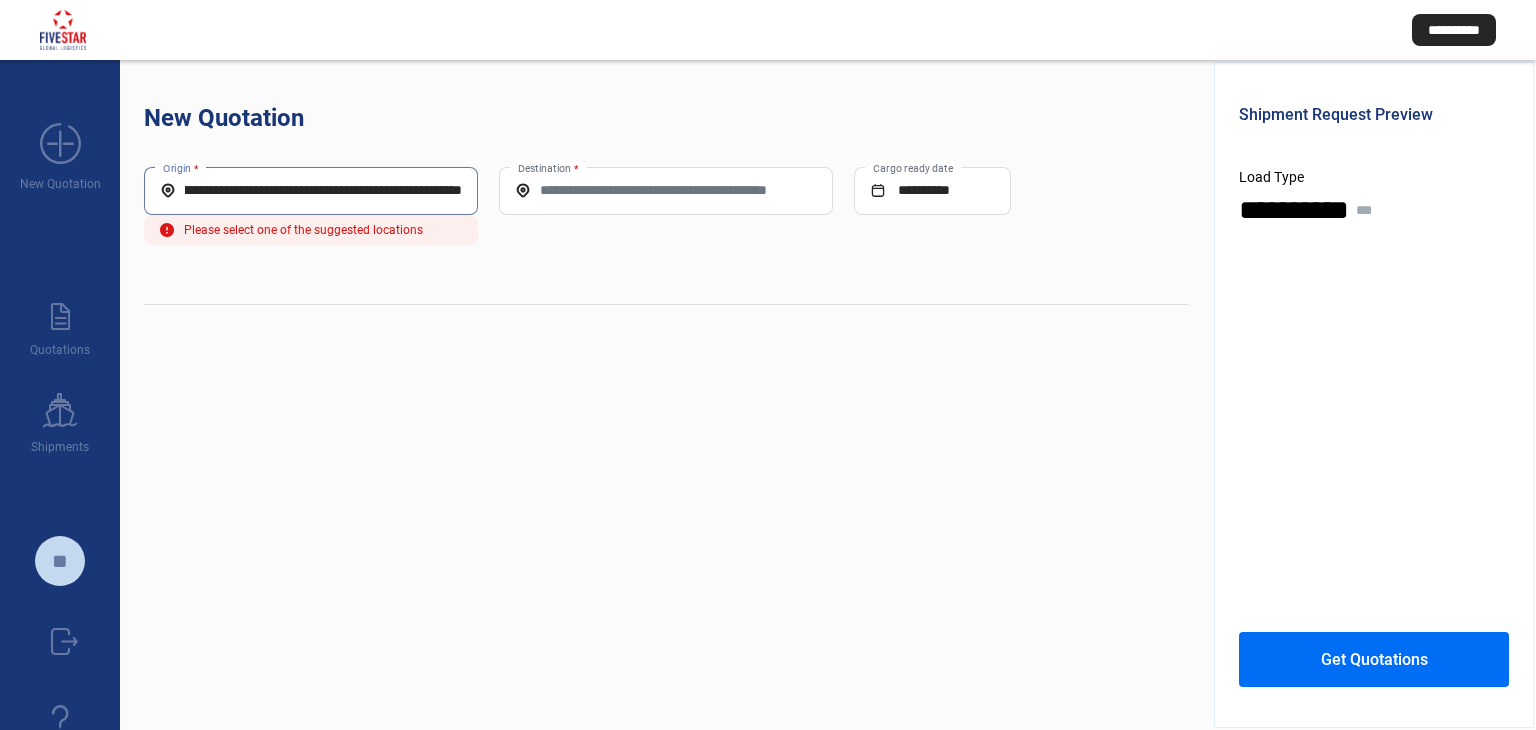 paste 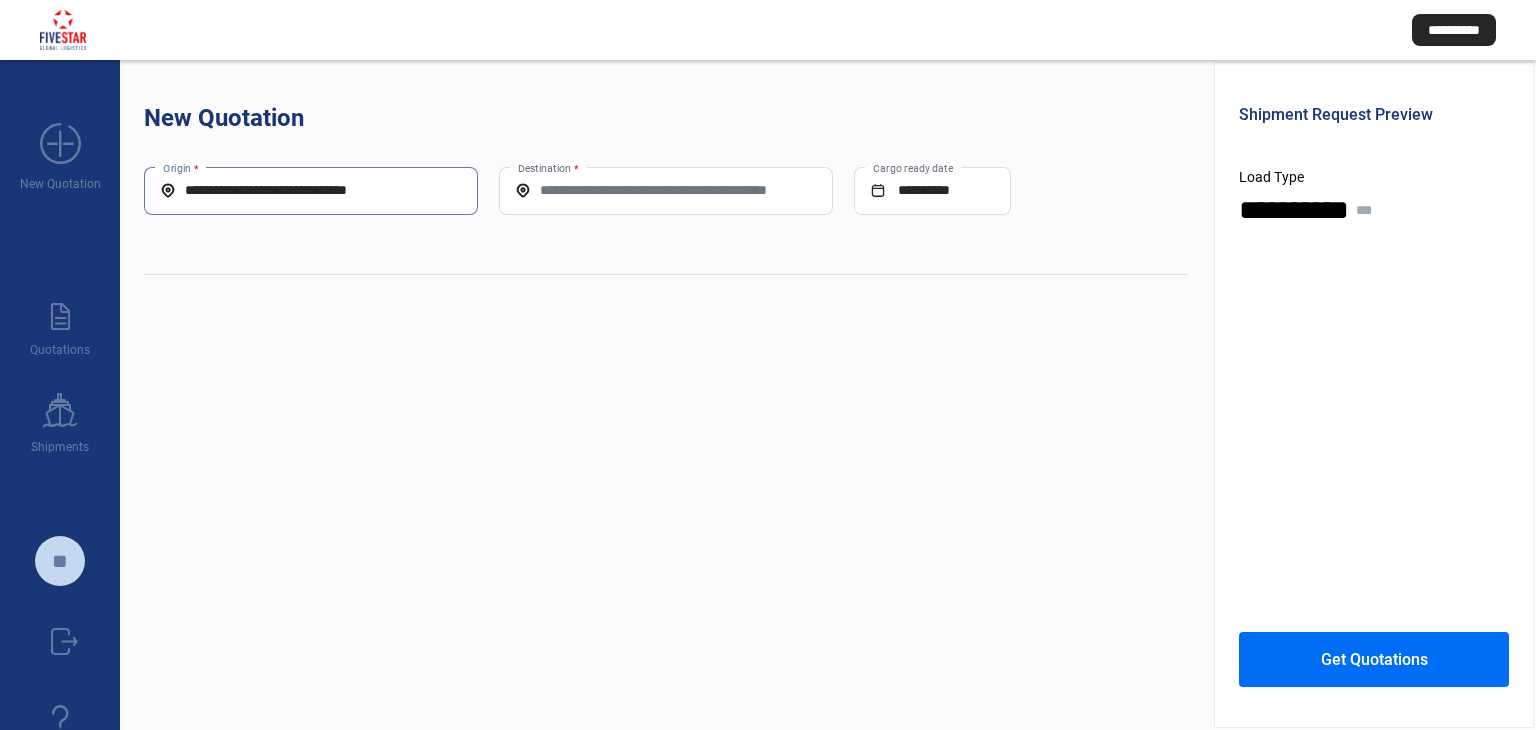 scroll, scrollTop: 0, scrollLeft: 0, axis: both 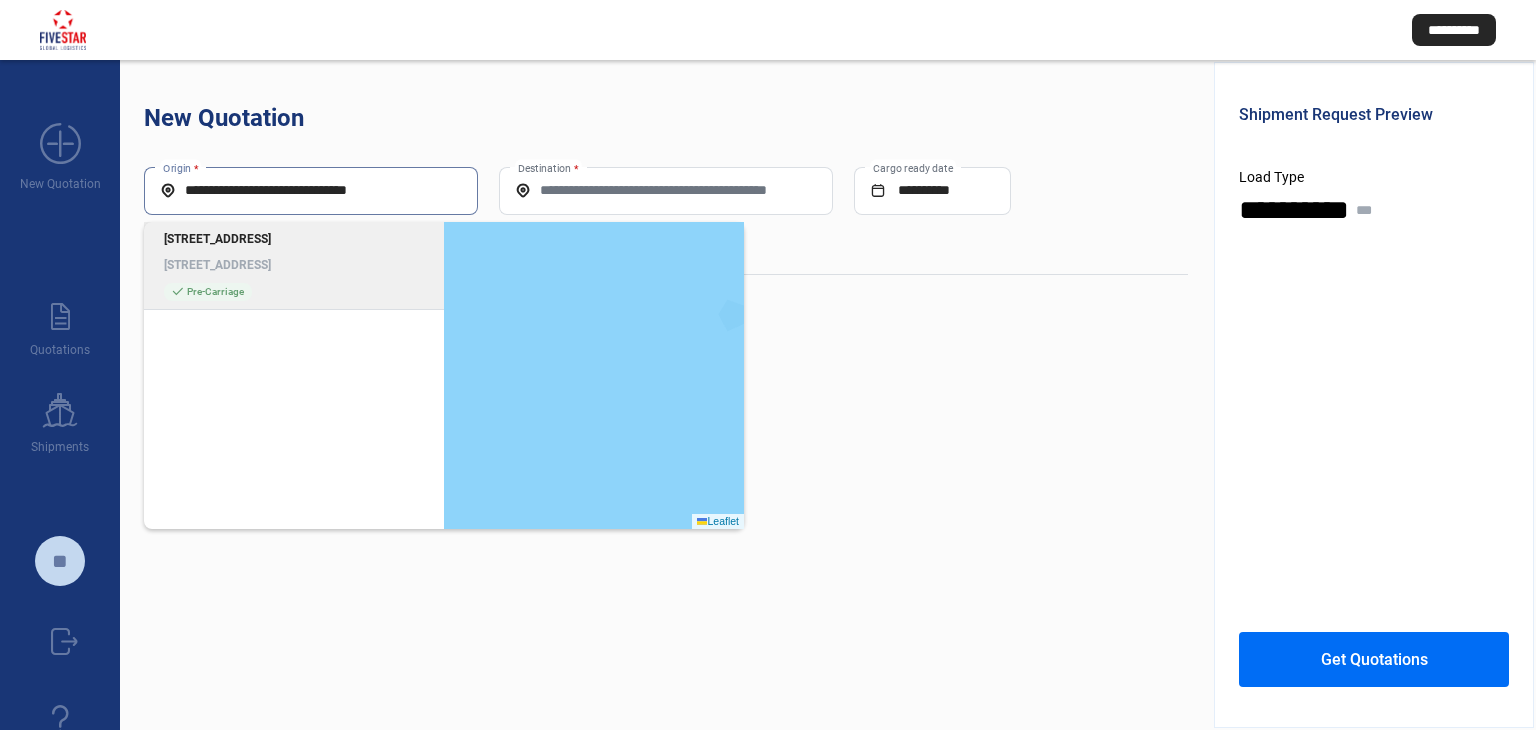 click on "[STREET_ADDRESS]" 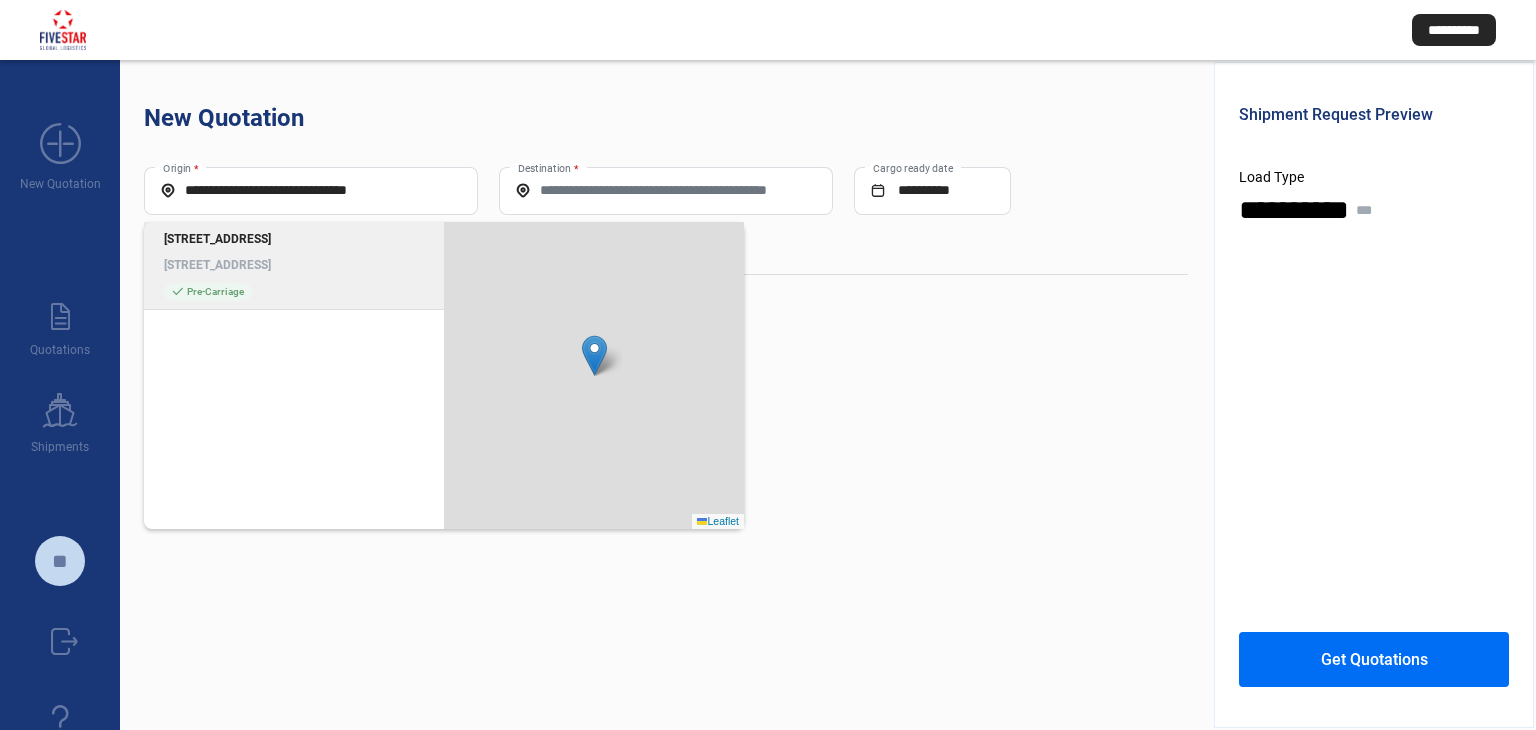 type on "**********" 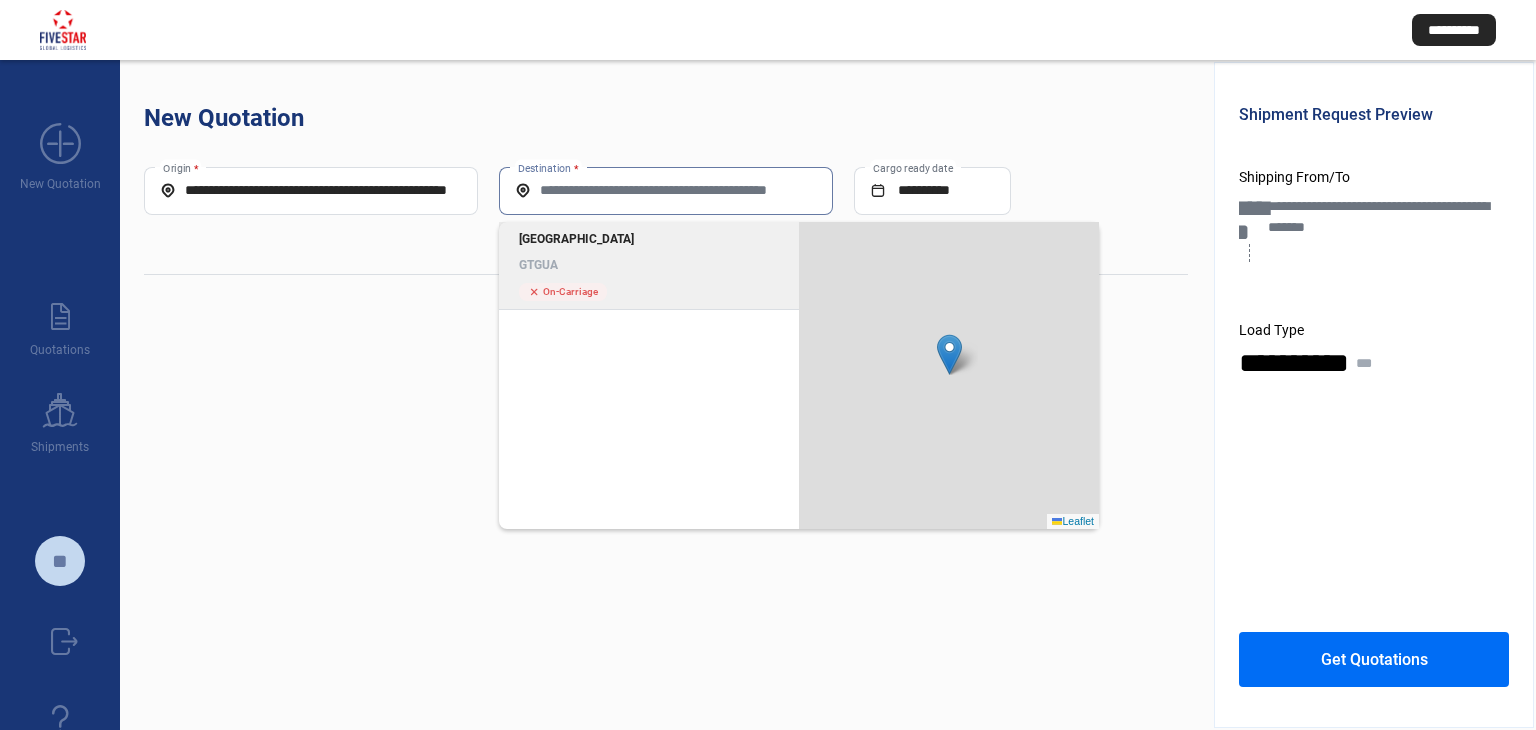 click on "Destination *" at bounding box center (666, 190) 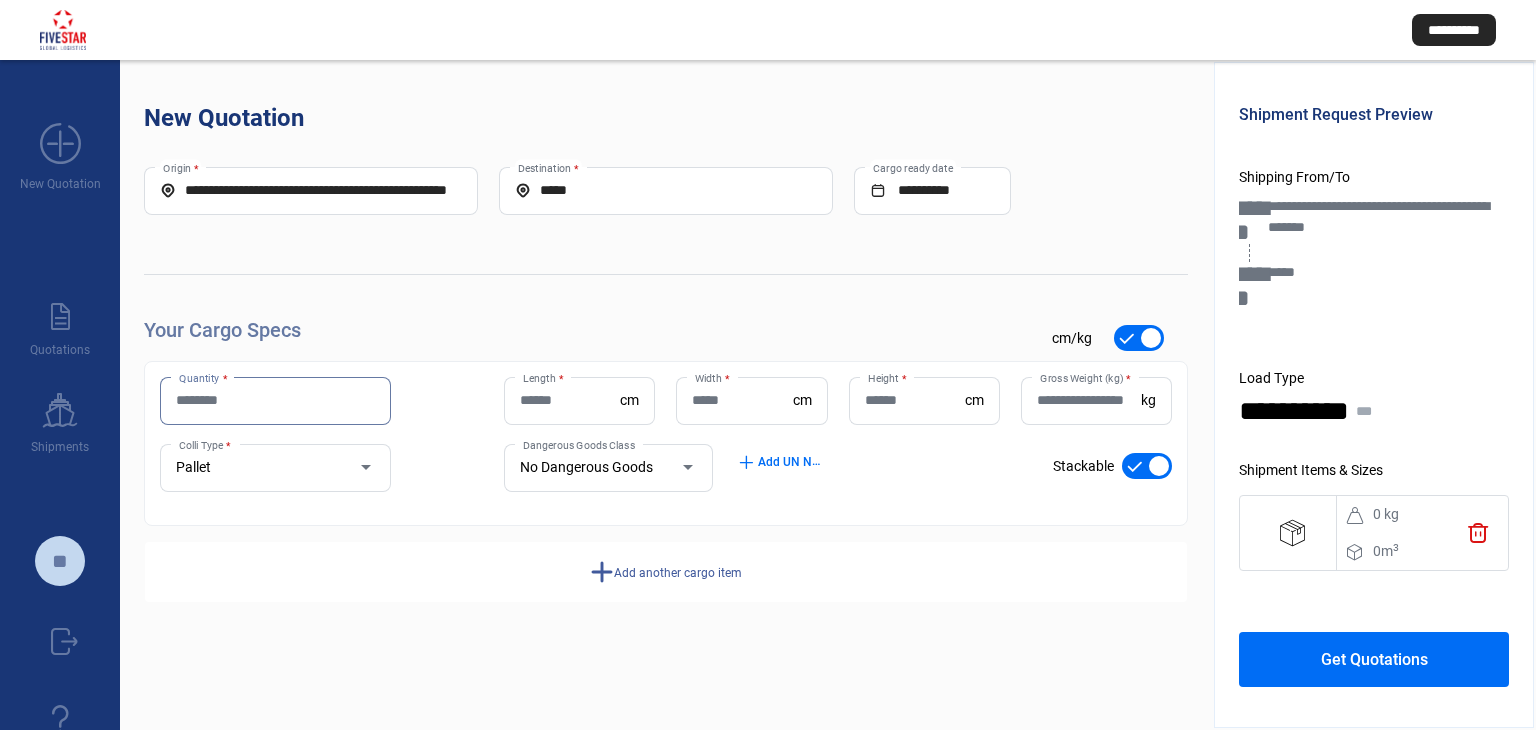 click on "Quantity *" at bounding box center [275, 400] 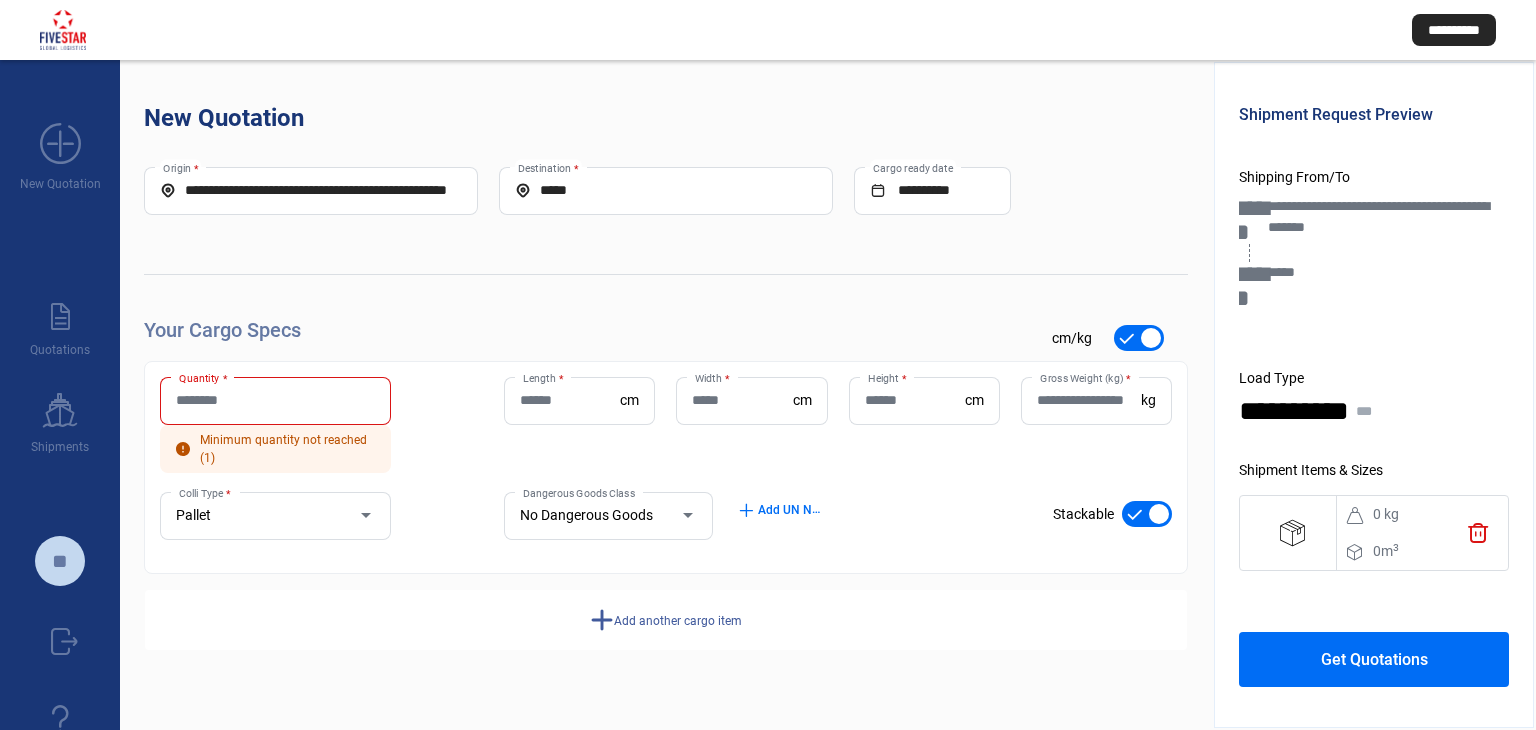 click on "**********" 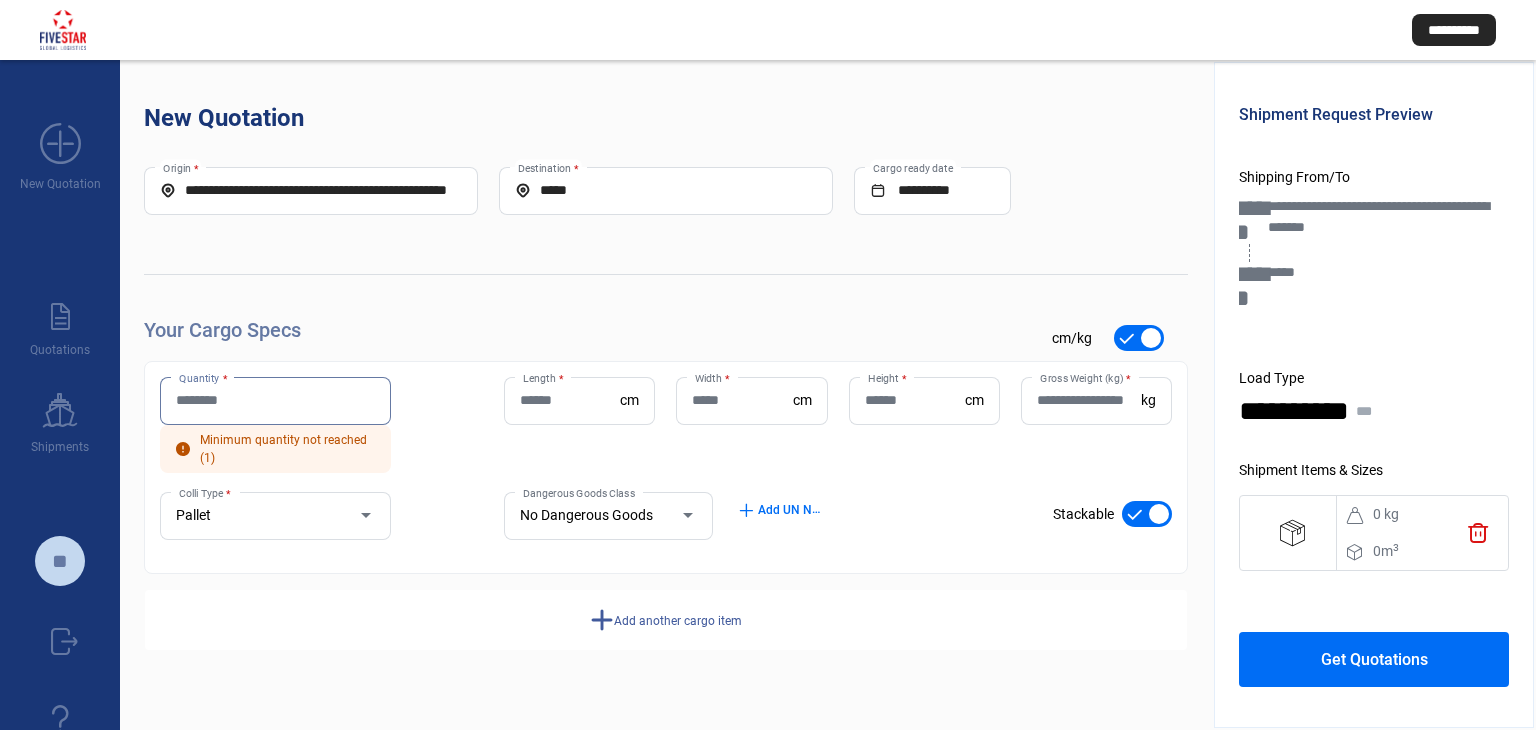 click on "Quantity *" at bounding box center (275, 400) 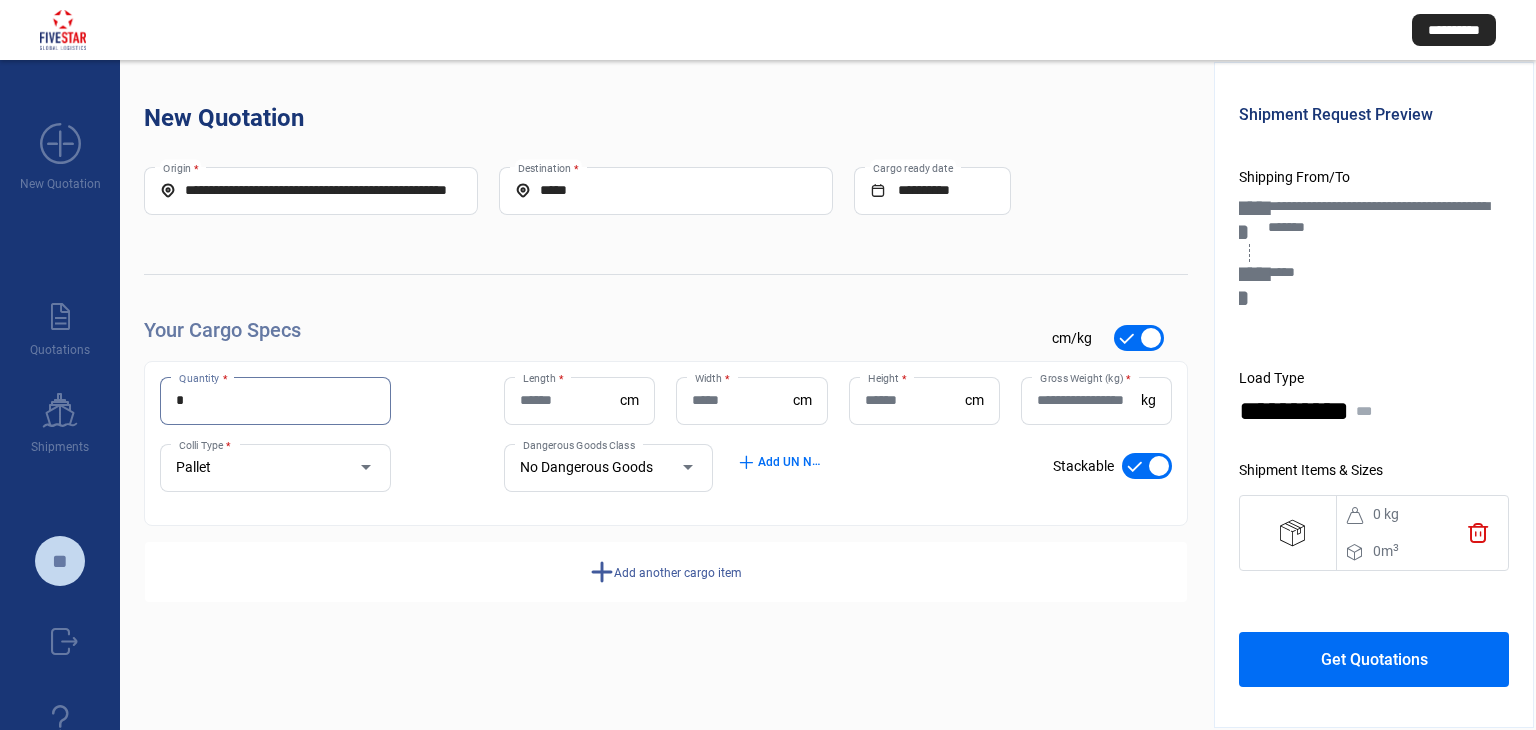 type on "*" 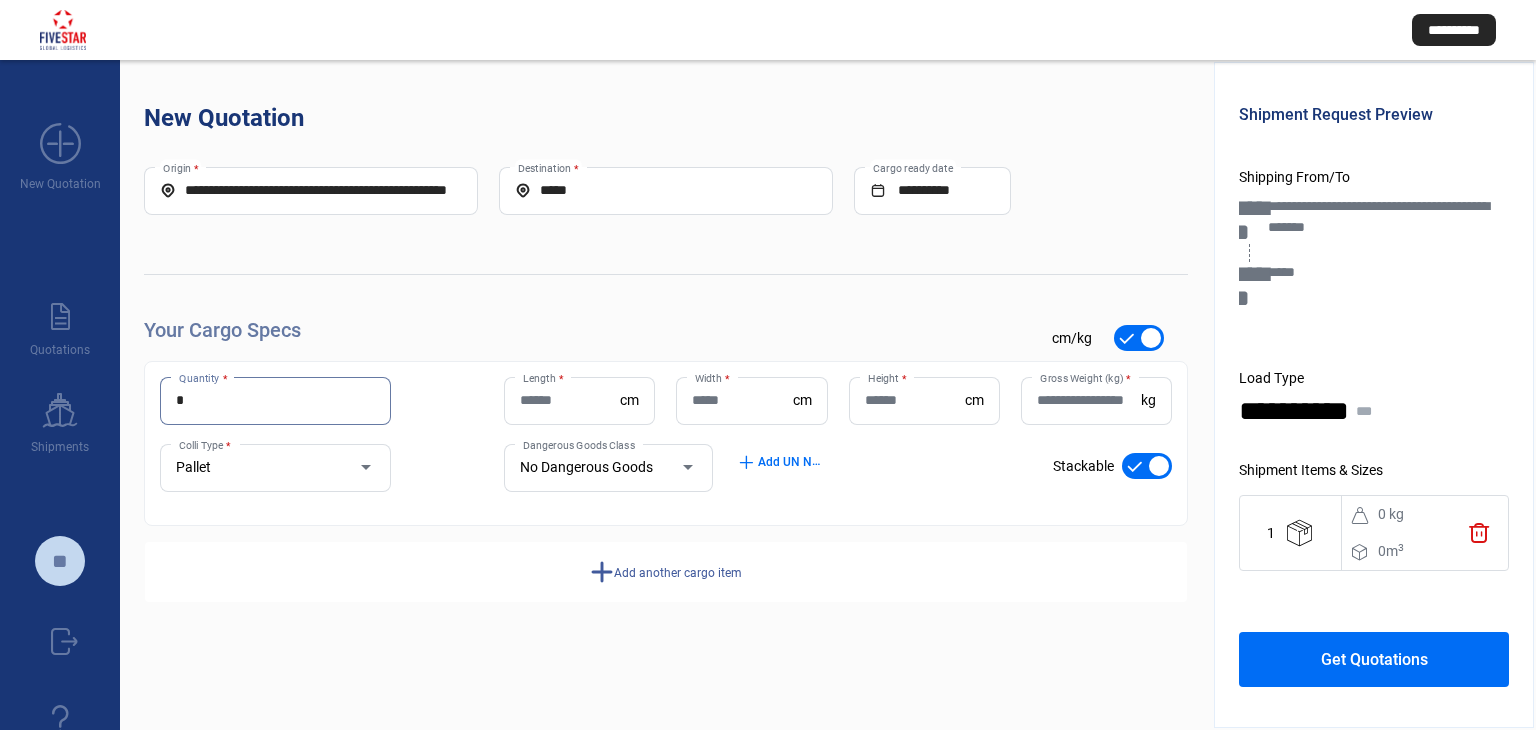 click on "Length  *" at bounding box center (570, 400) 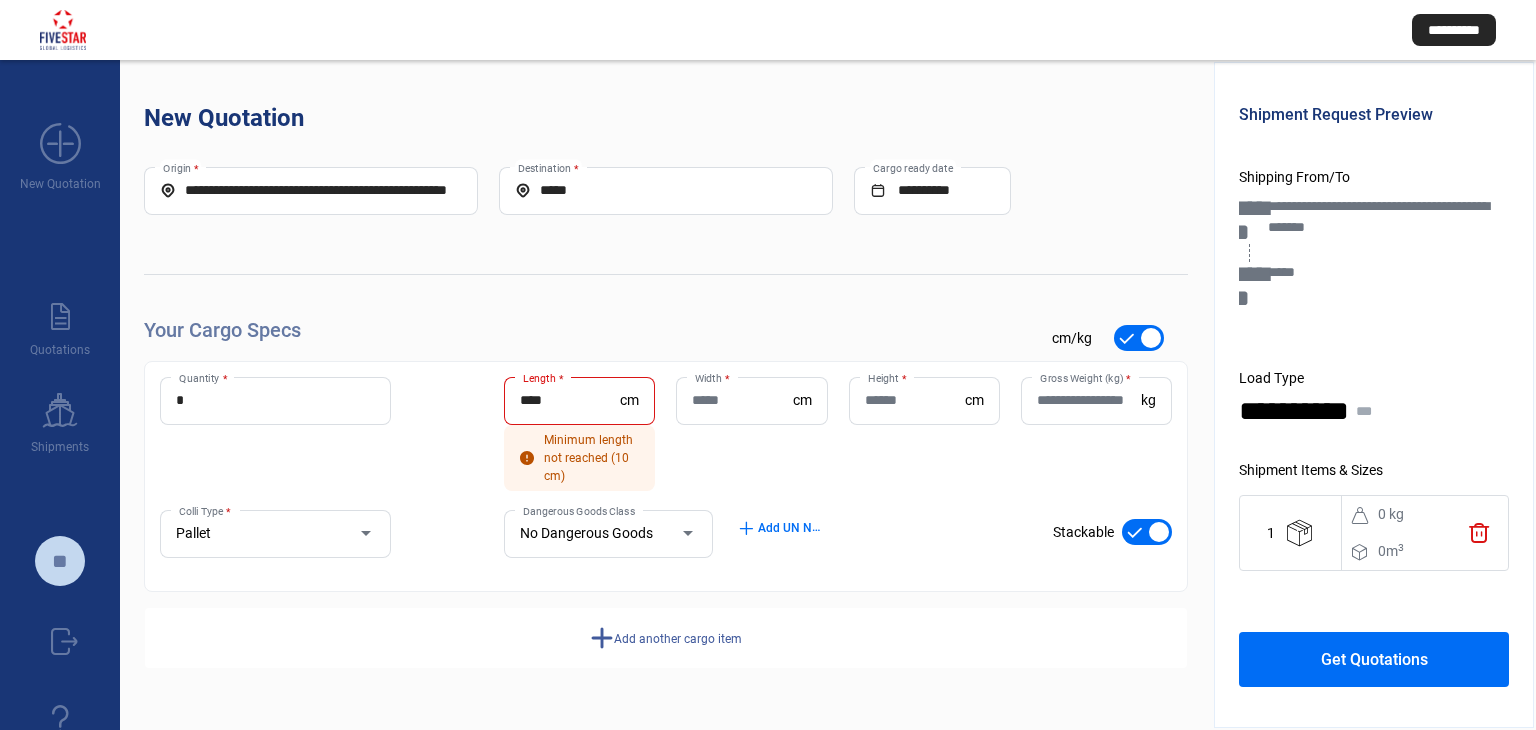 click on "**** Length  *" 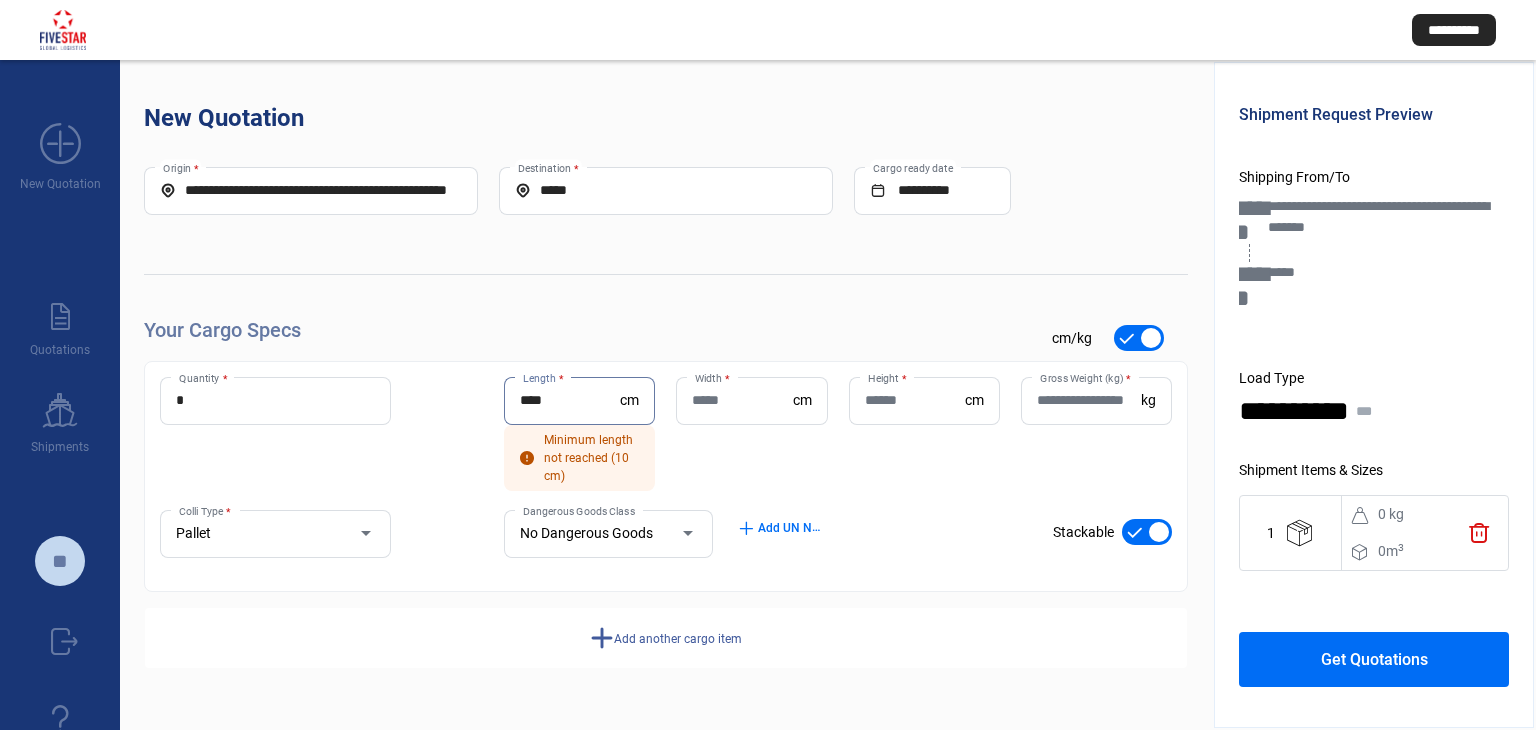 drag, startPoint x: 560, startPoint y: 397, endPoint x: 460, endPoint y: 397, distance: 100 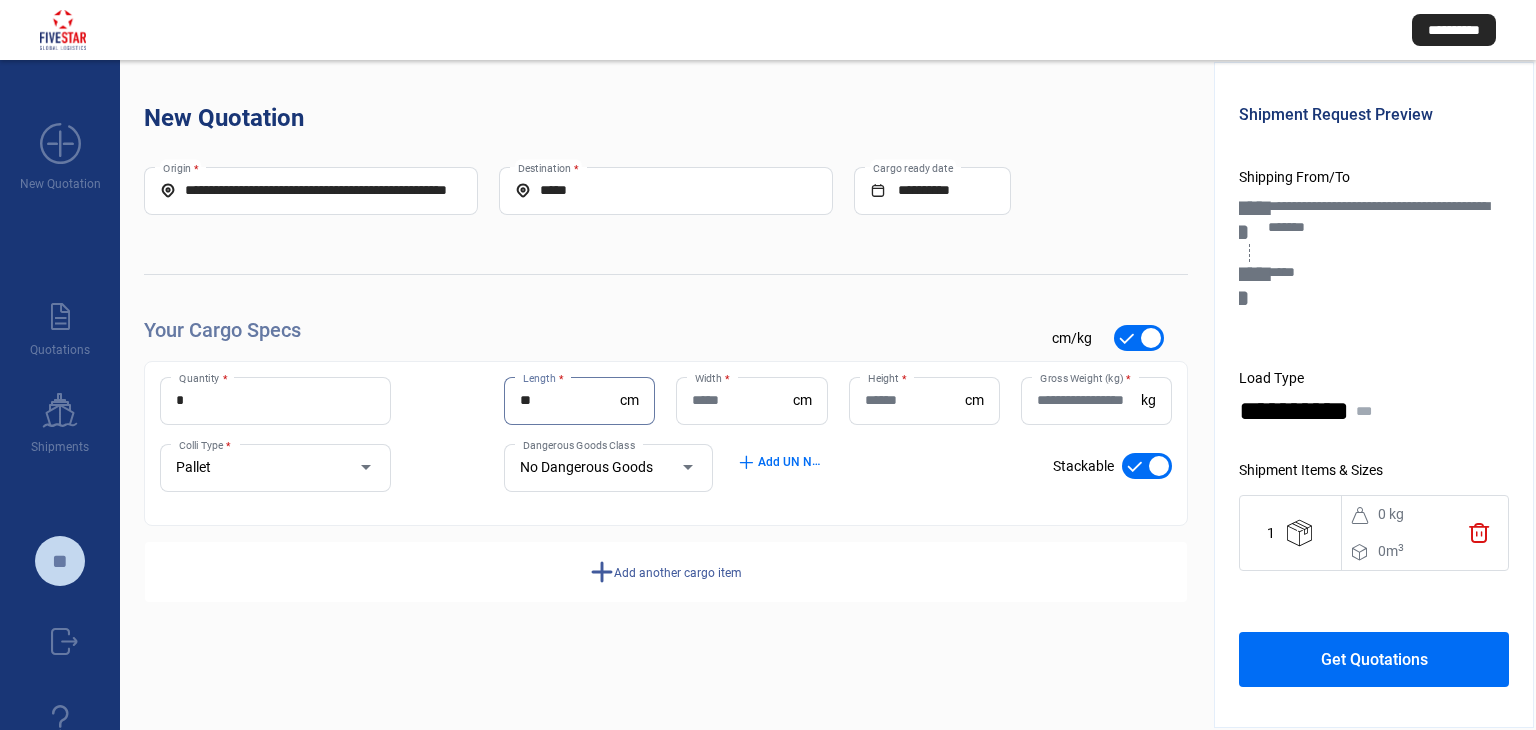 type on "**" 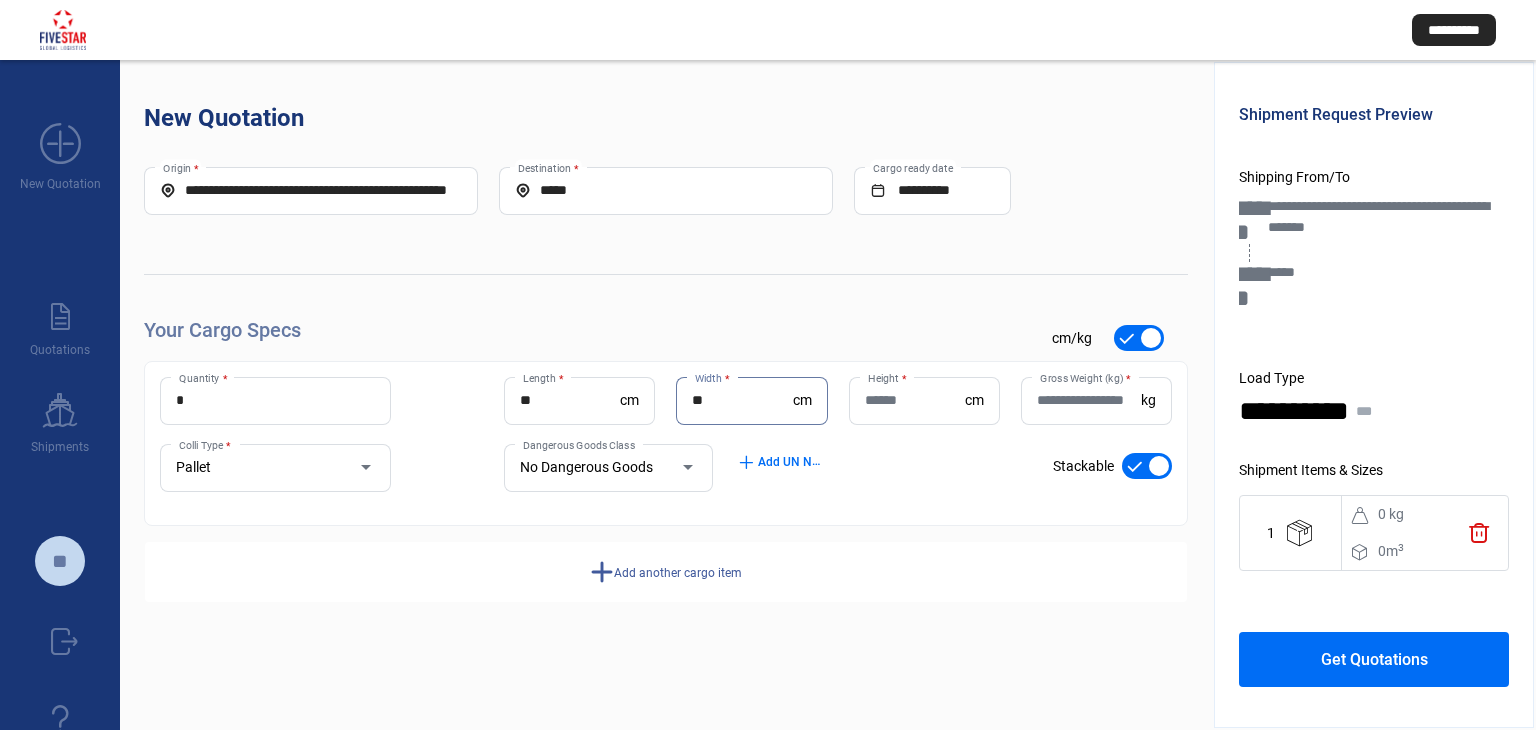 type on "**" 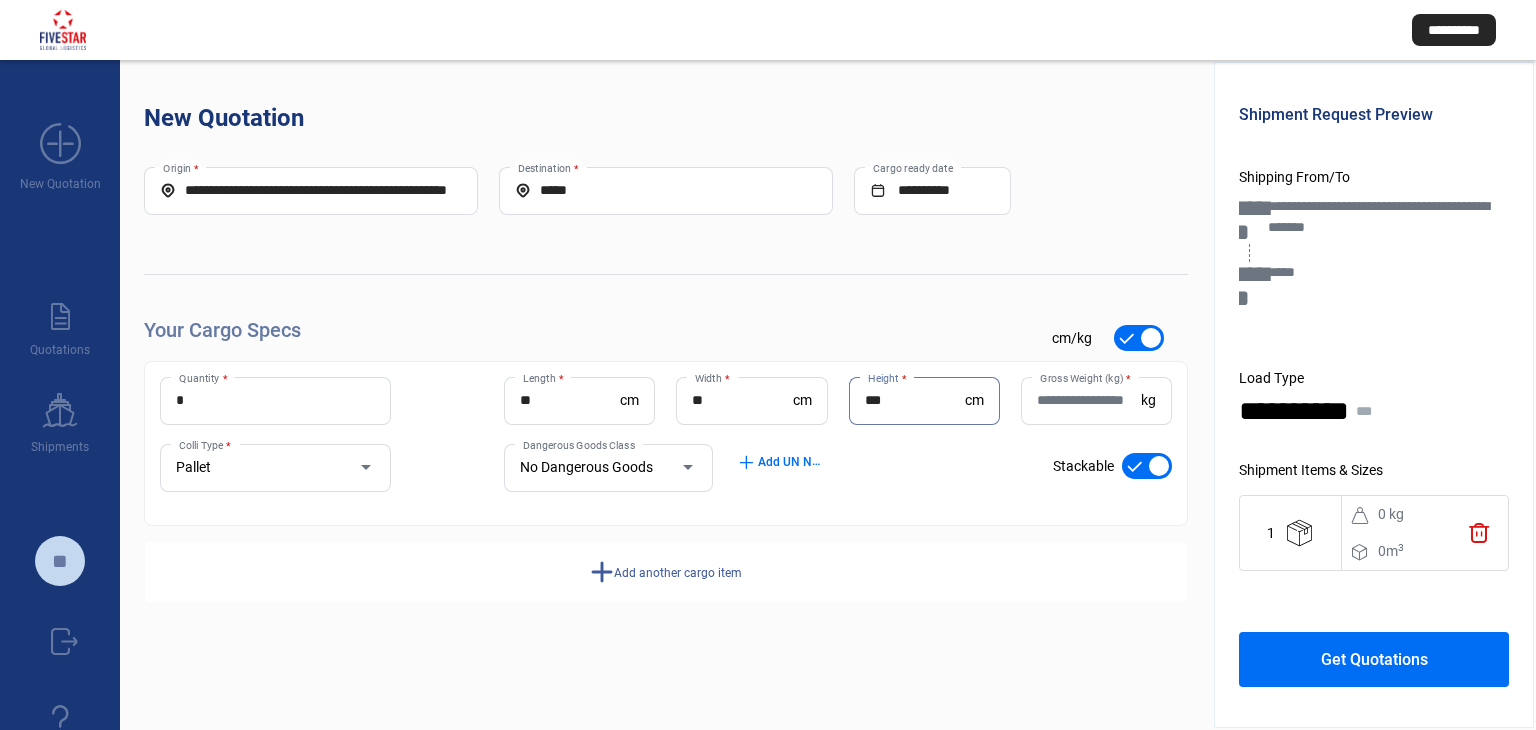 type on "***" 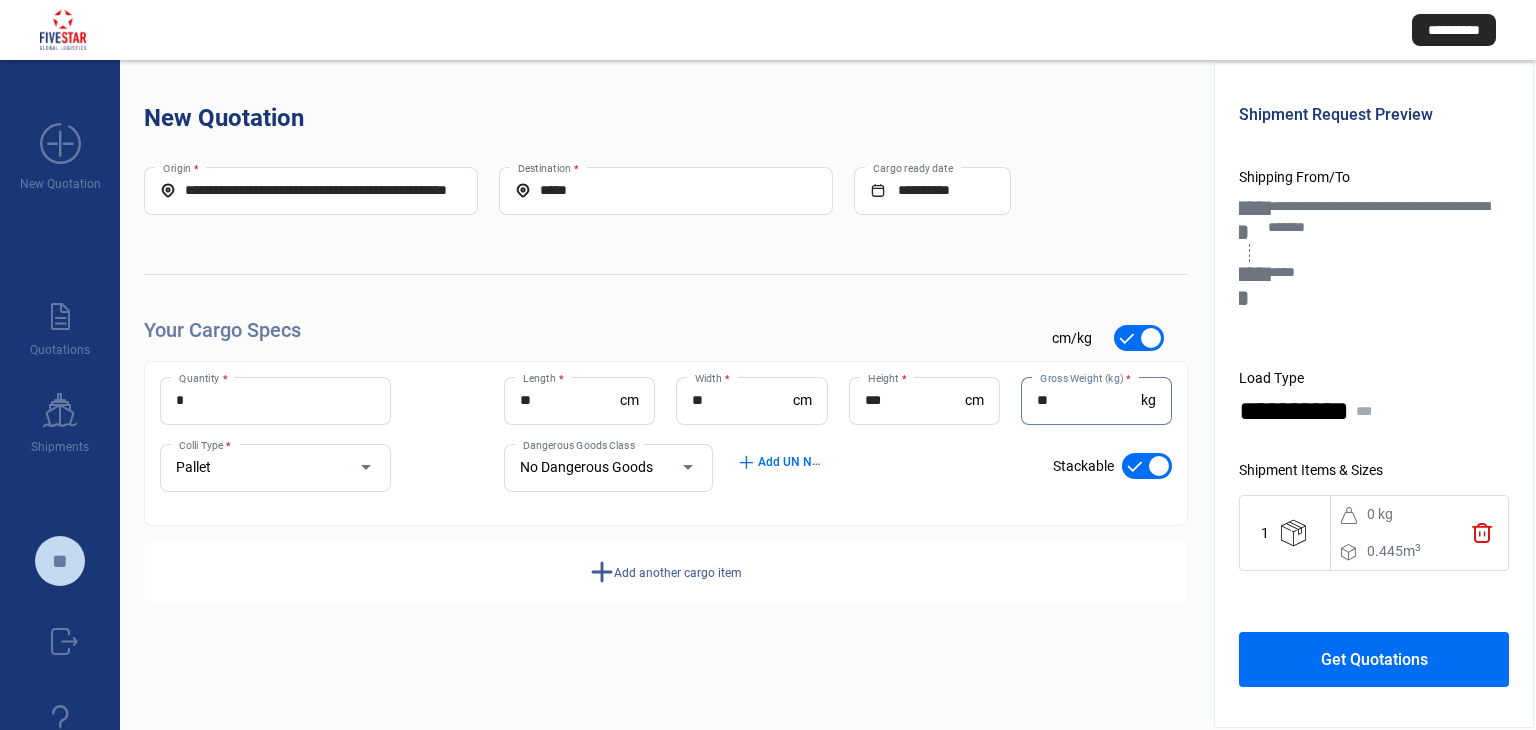 type on "**" 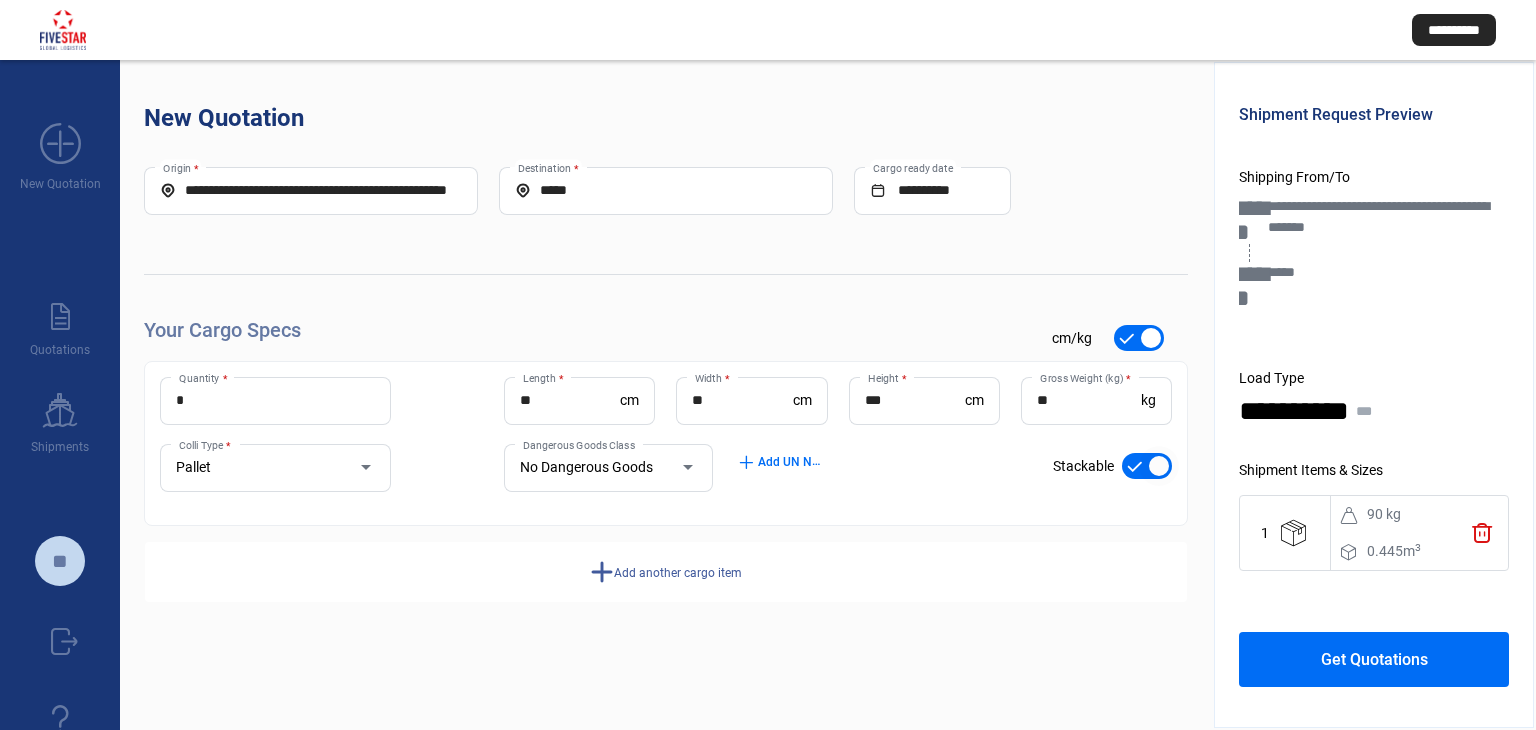 click at bounding box center [1147, 466] 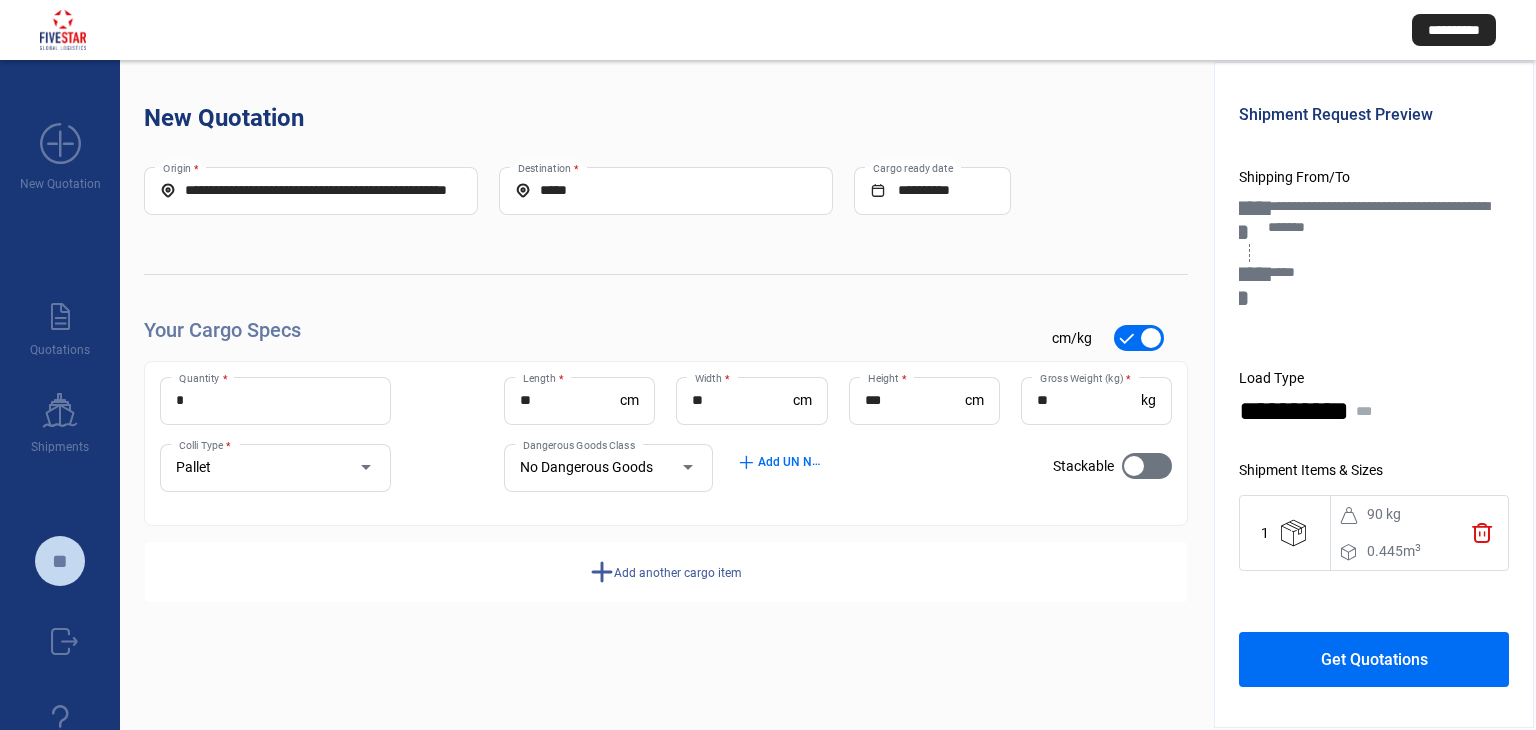 click on "Add another cargo item" 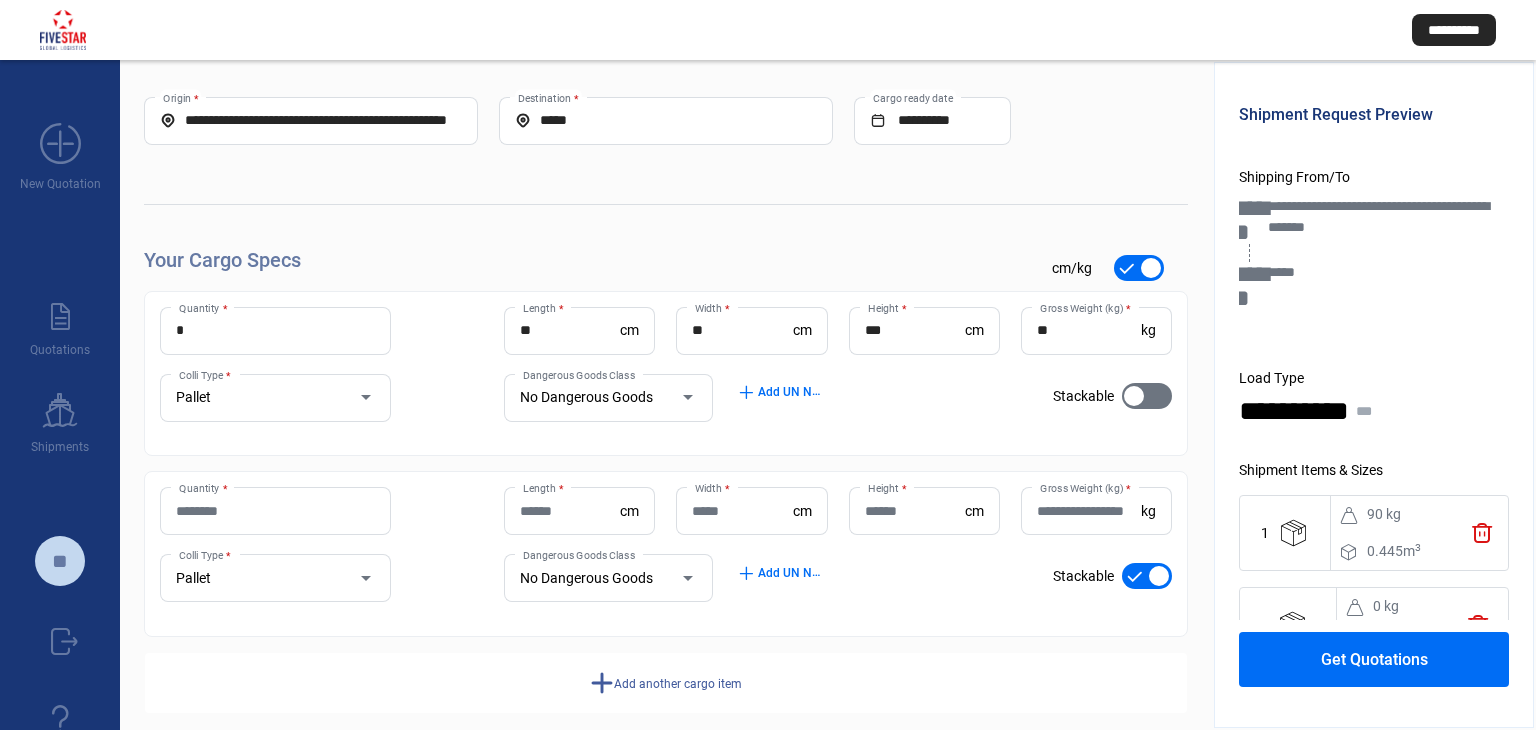 scroll, scrollTop: 93, scrollLeft: 0, axis: vertical 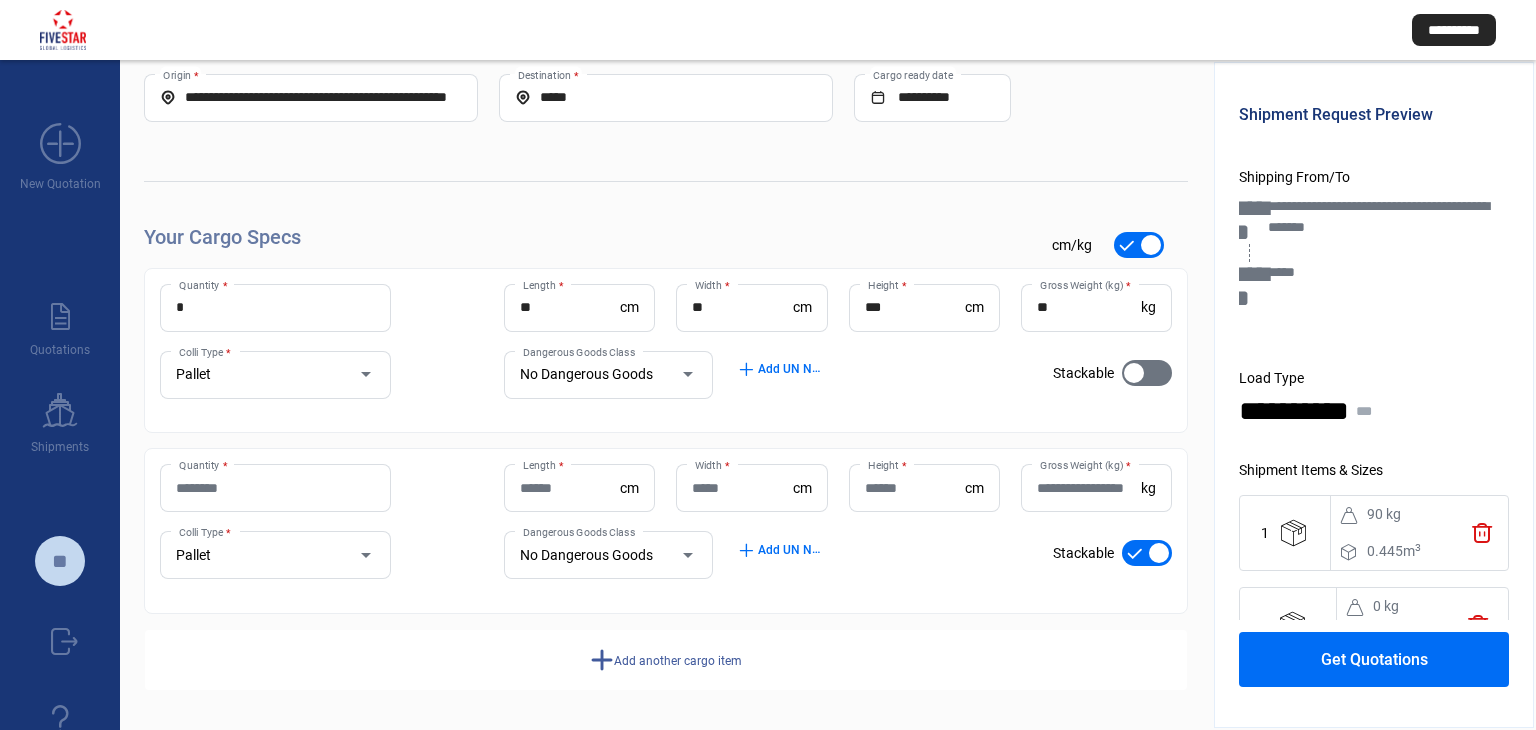 click on "Quantity *" at bounding box center [275, 488] 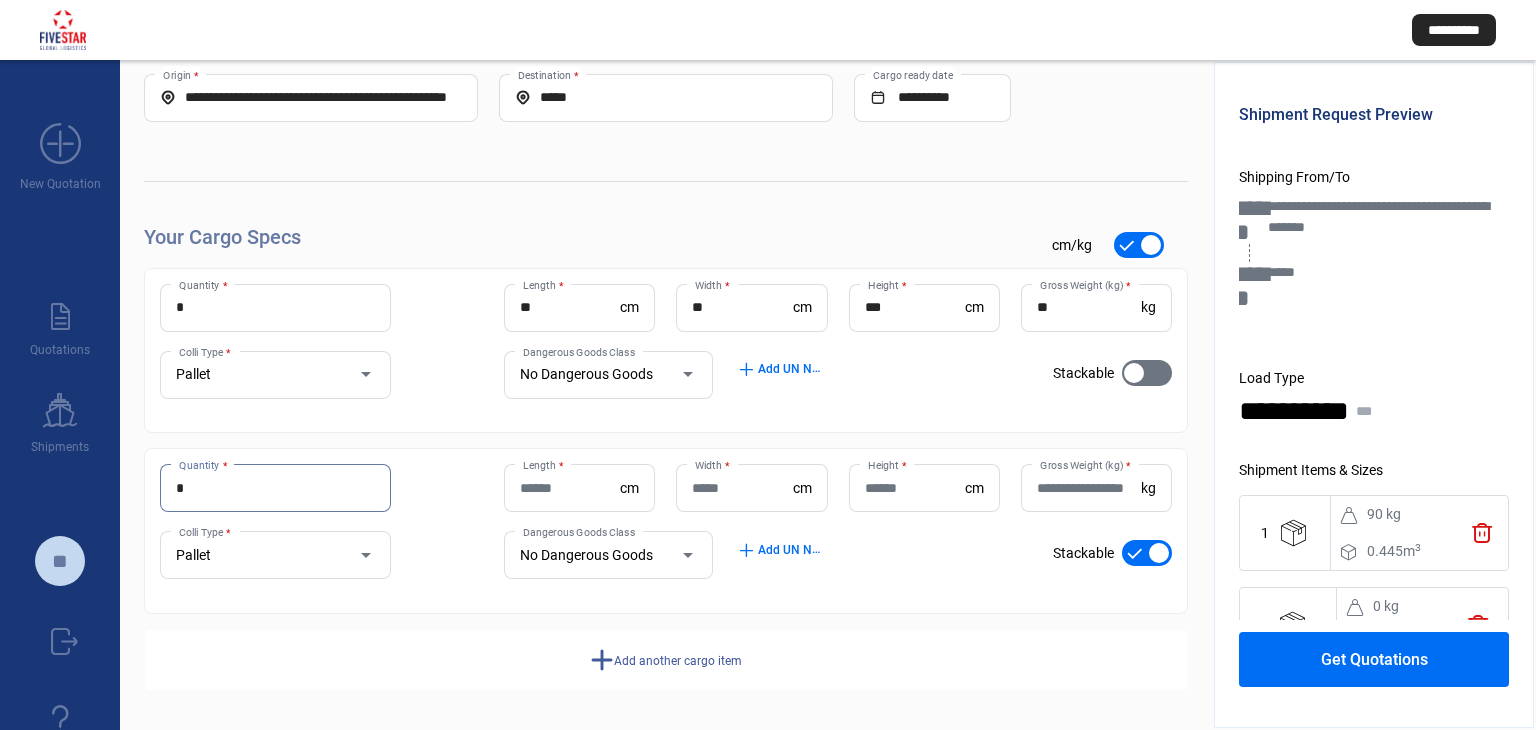 type on "*" 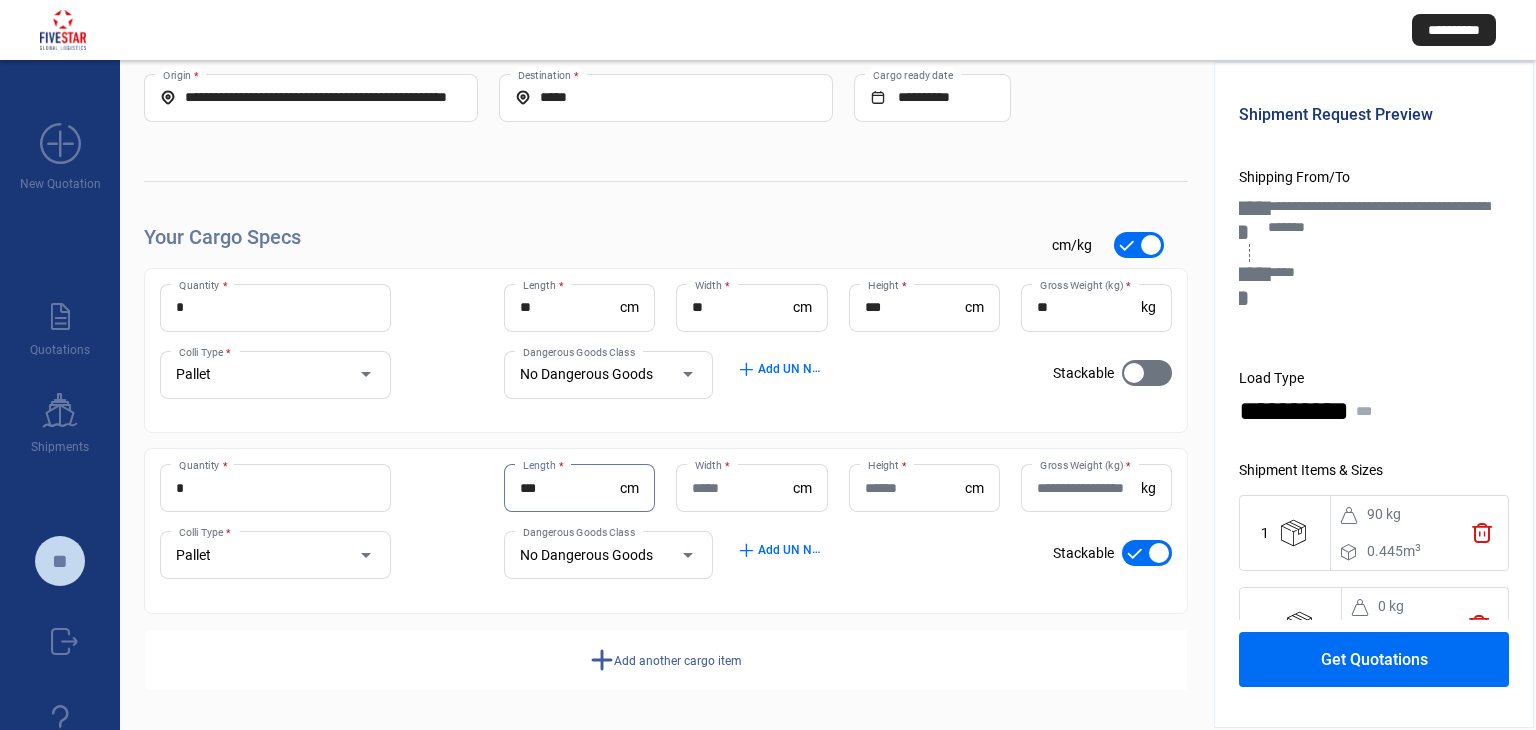 type on "***" 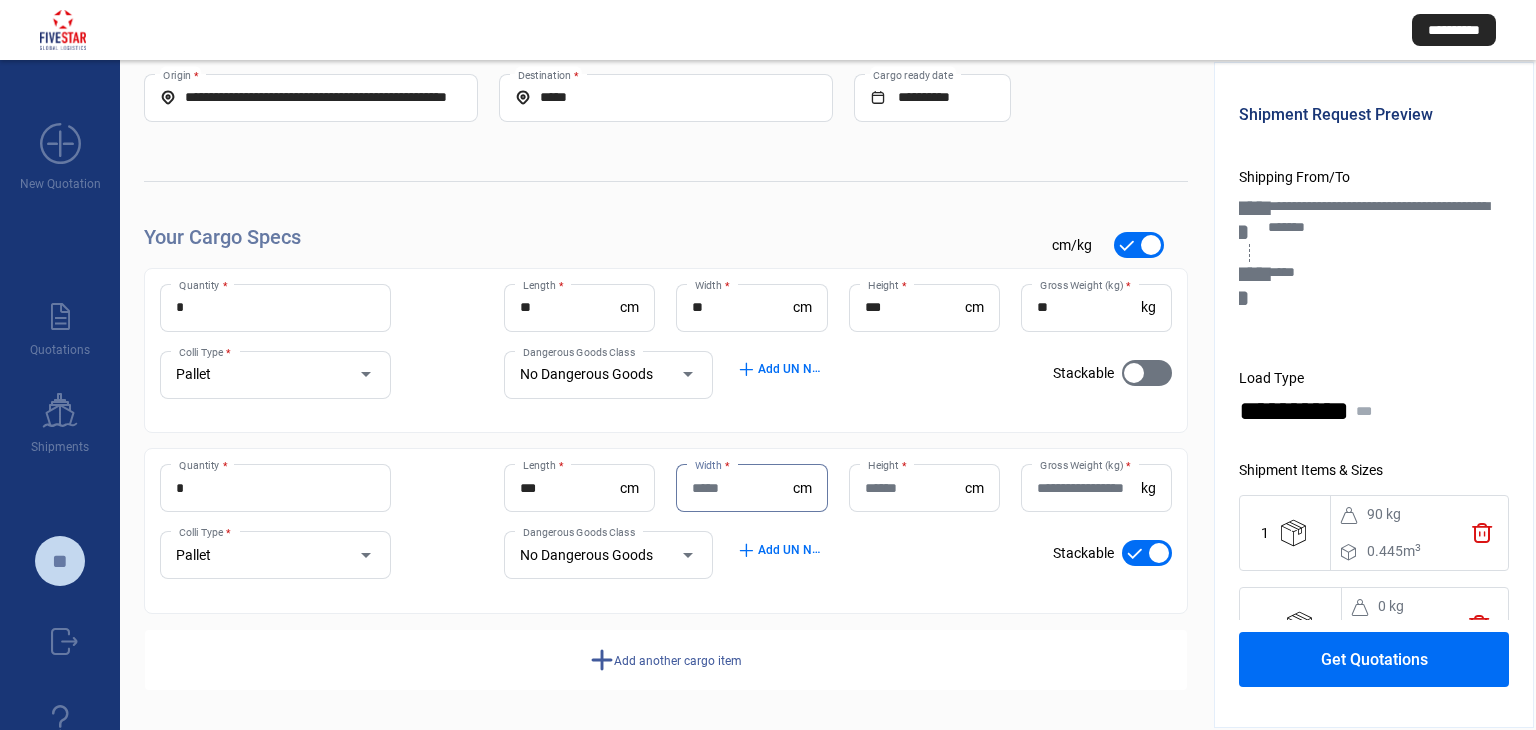 type on "*" 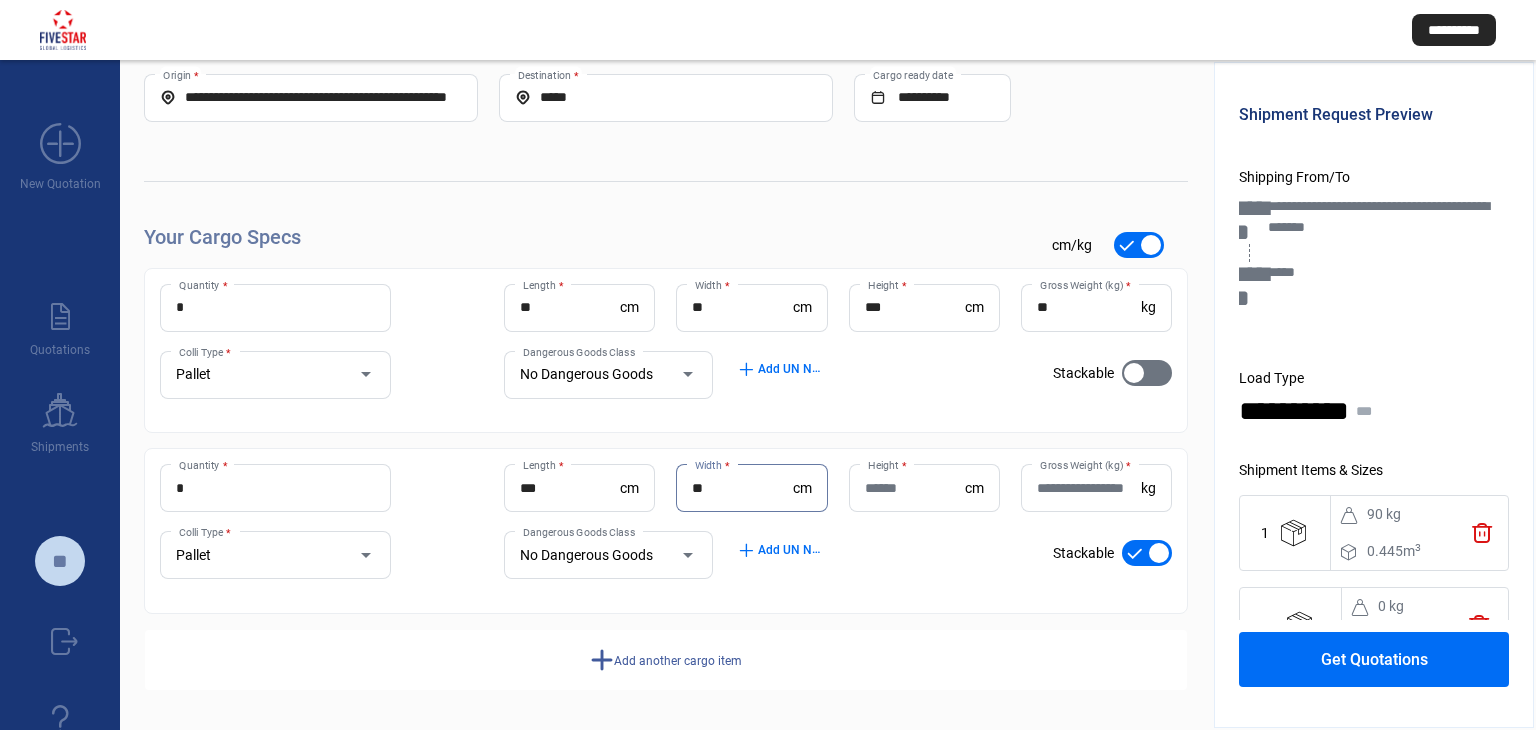 type on "**" 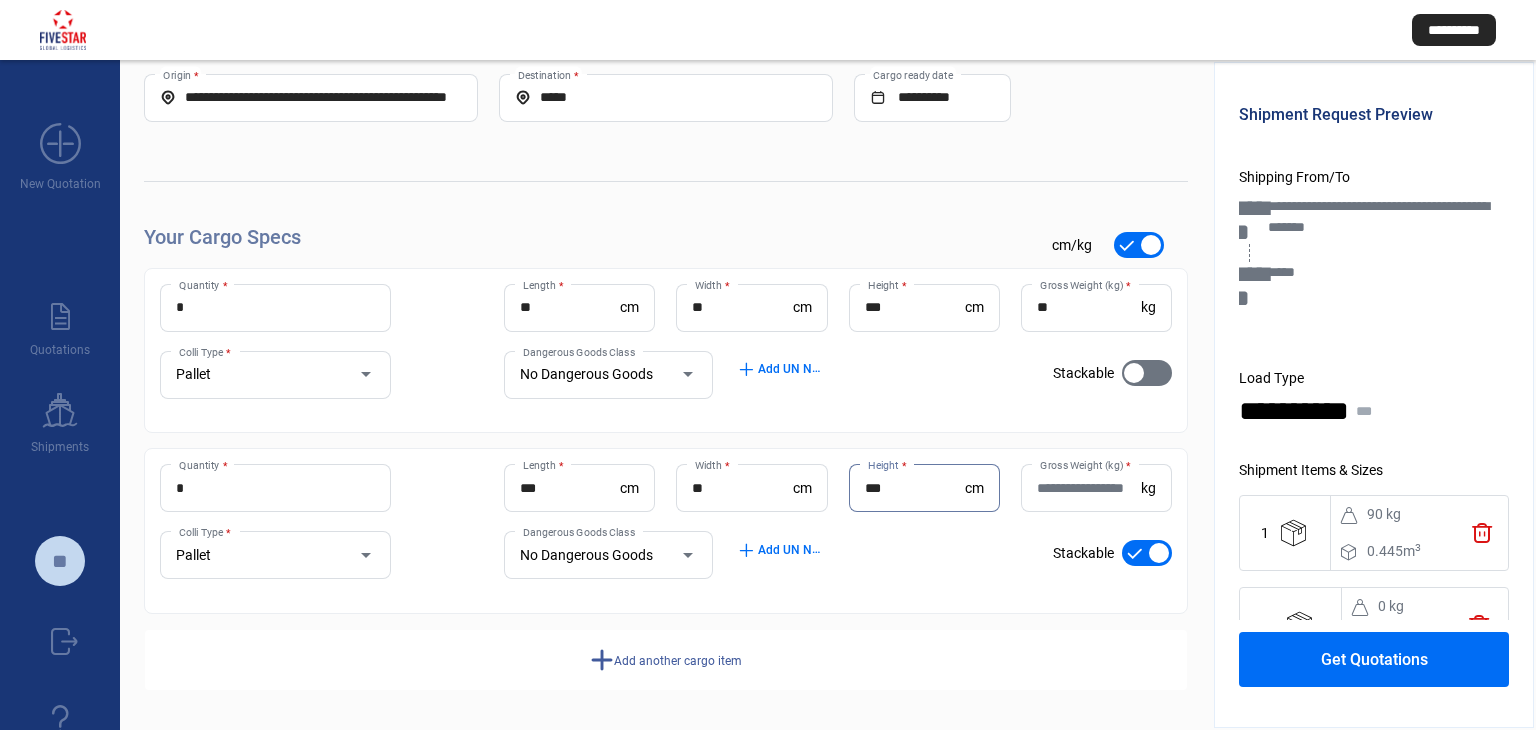 type on "***" 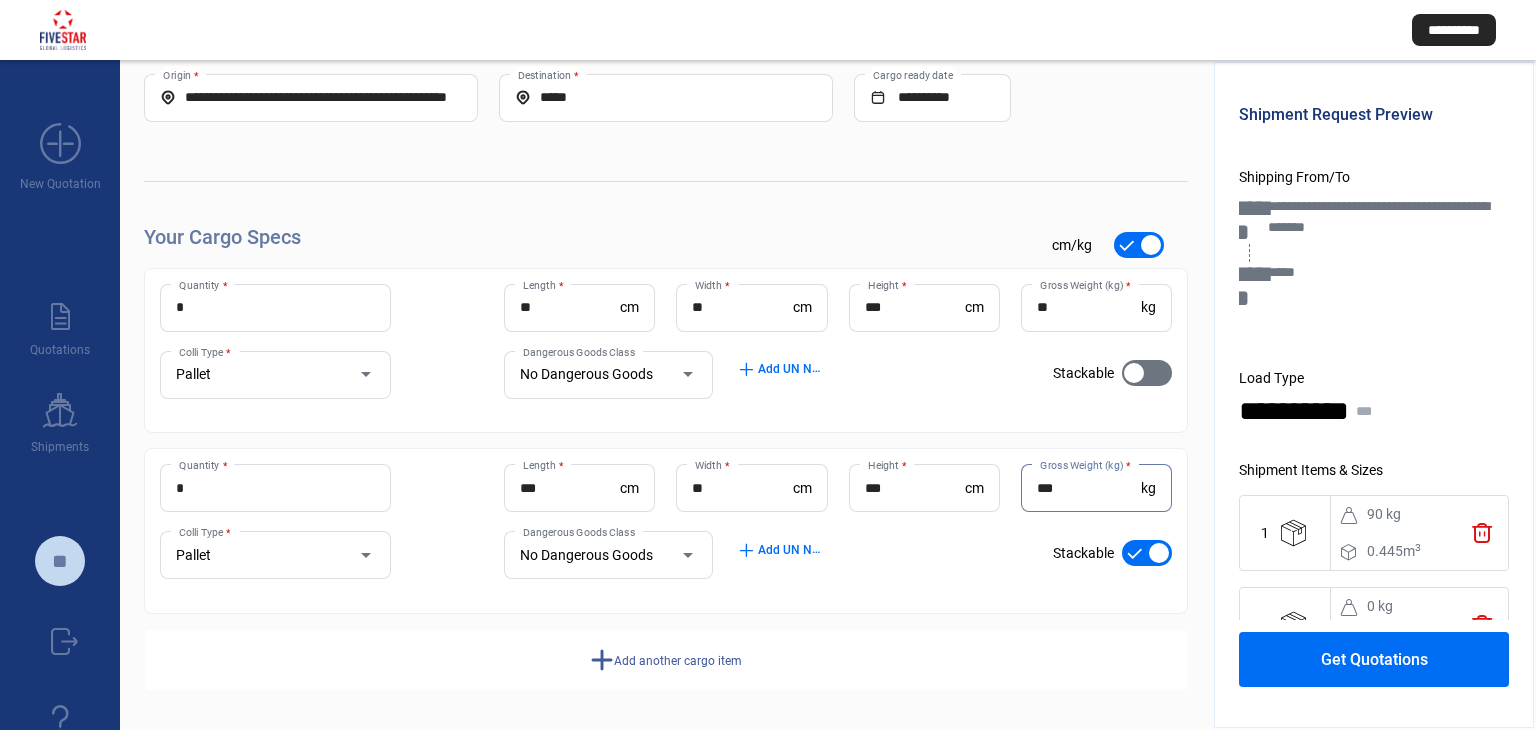 type on "***" 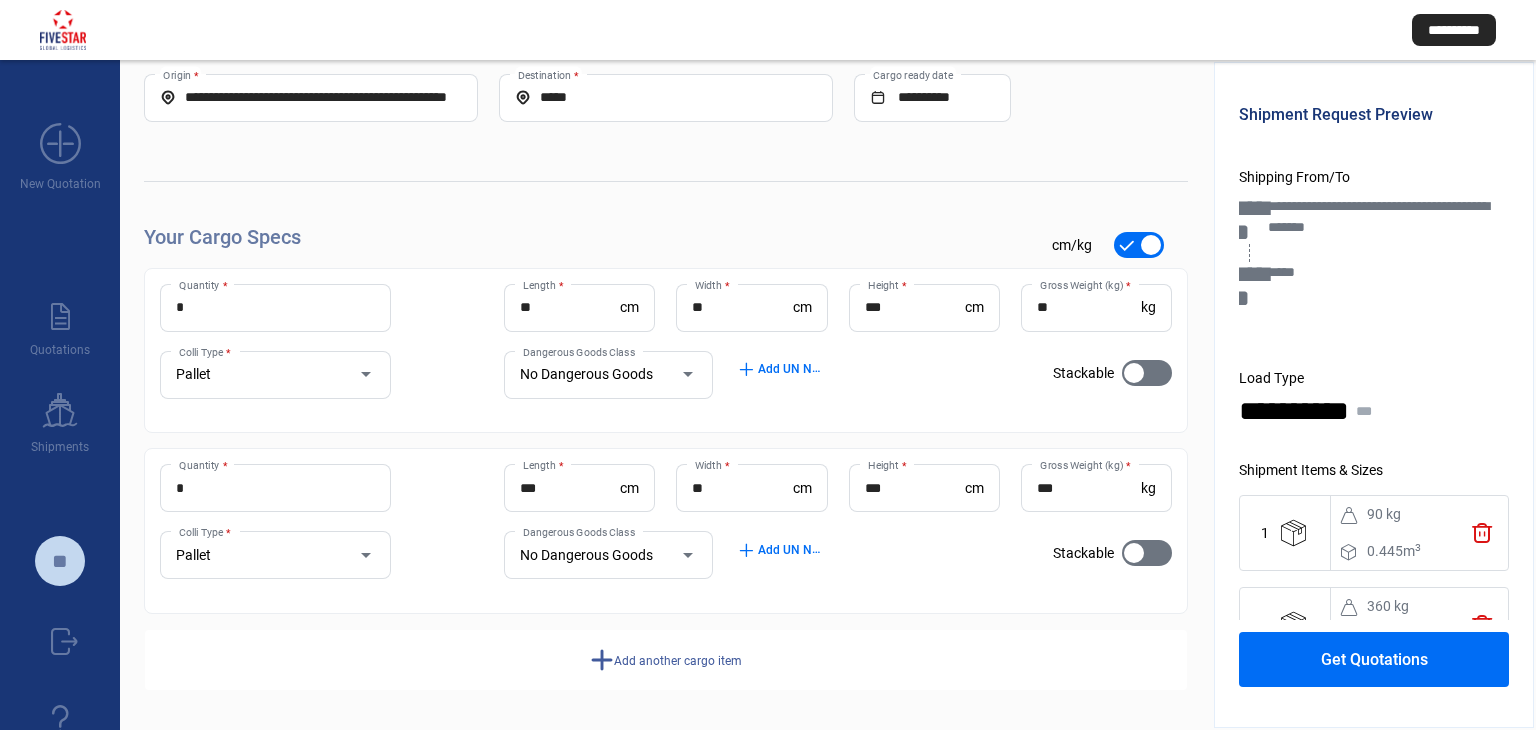 click on "add  Add another cargo item" 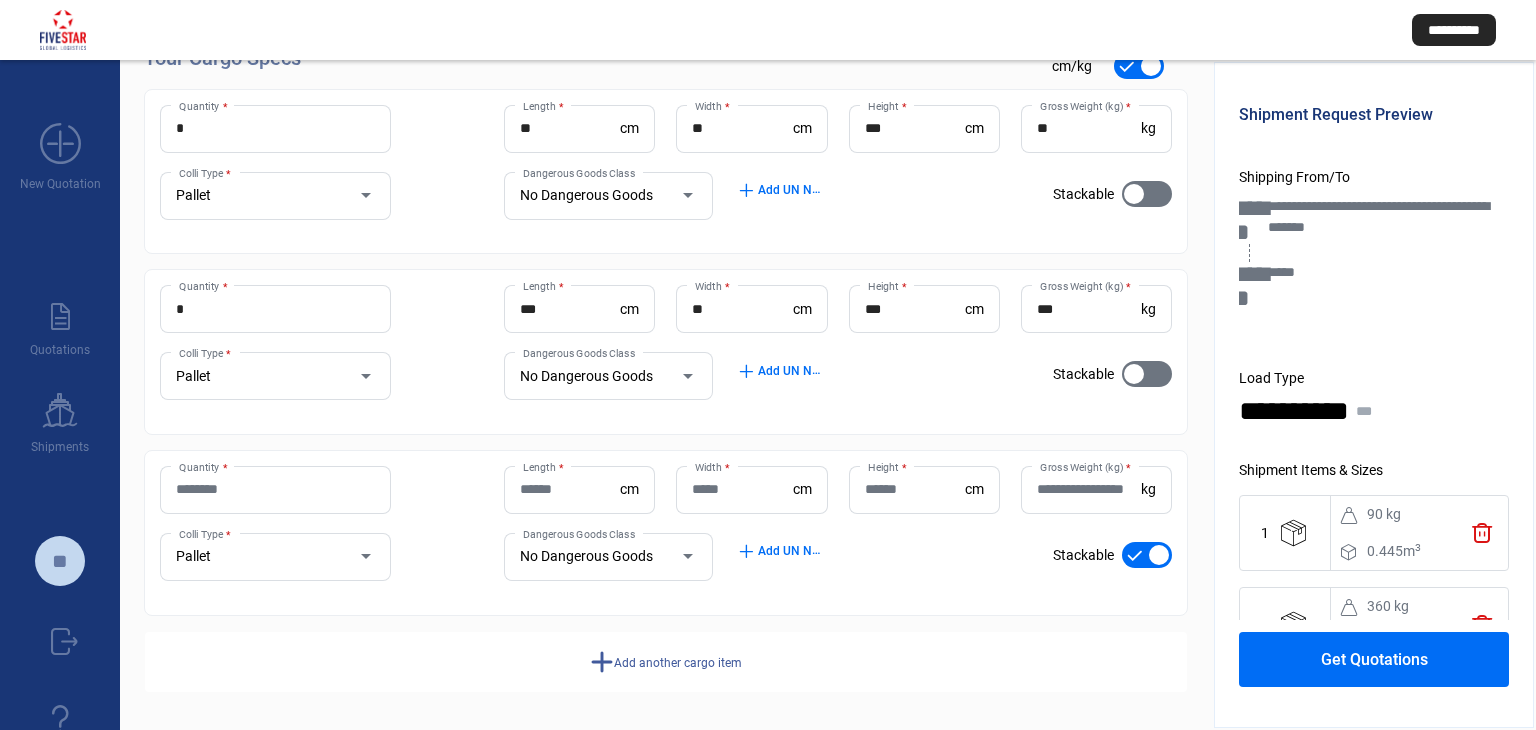 scroll, scrollTop: 273, scrollLeft: 0, axis: vertical 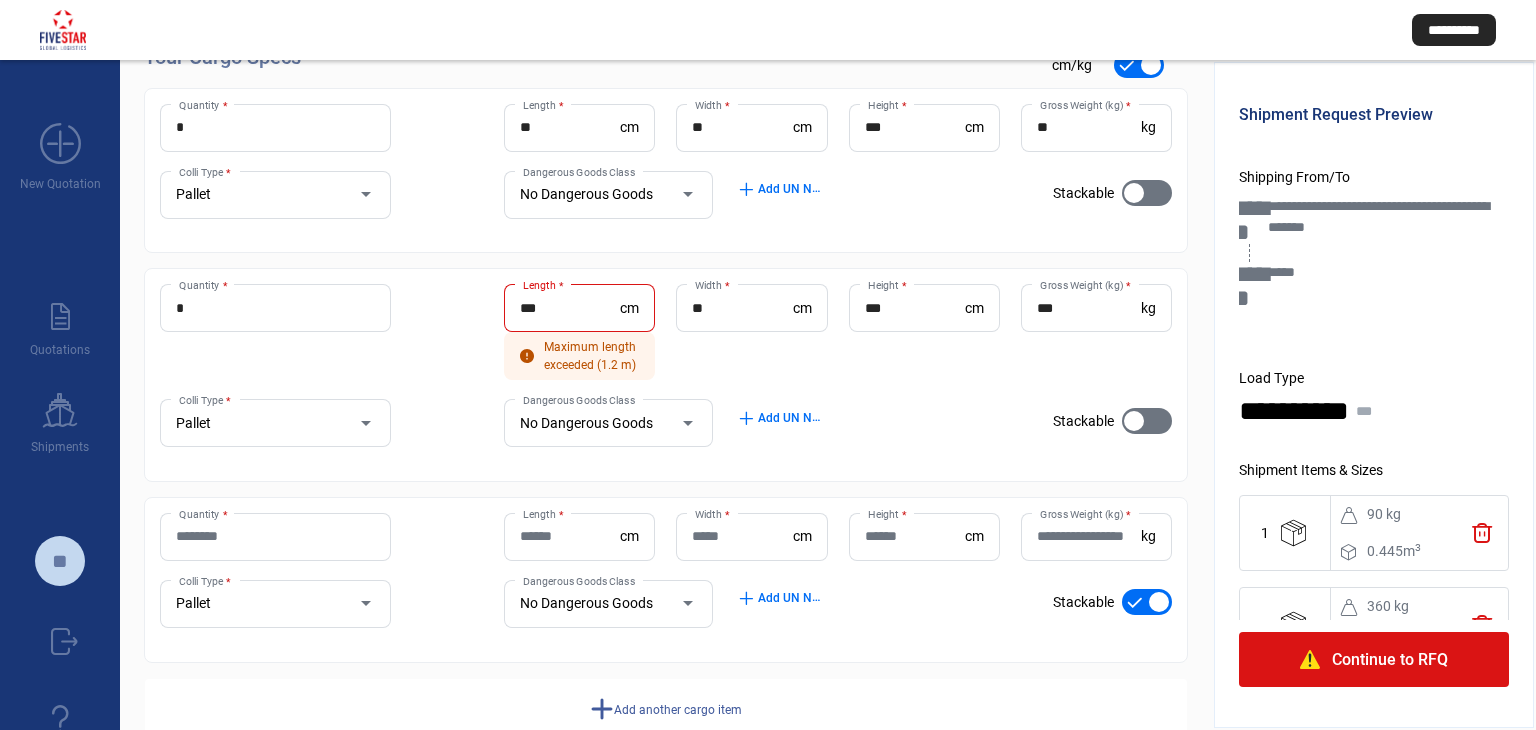 click on "*  Quantity * ** Length  * cm ** Width  * cm *** Height  * cm ** Gross Weight (kg)  * kg Pallet Colli Type * No Dangerous Goods Dangerous Goods Class add  Add UN Numbers check_mark    Stackable *  Quantity * *** Length  * cm  Maximum length exceeded (1.2 m)  ** Width  * cm *** Height  * cm *** Gross Weight (kg)  * kg Pallet Colli Type * No Dangerous Goods Dangerous Goods Class add  Add UN Numbers check_mark    Stackable  Quantity * Length  * cm Width  * cm Height  * [PERSON_NAME] Weight (kg)  * kg Pallet Colli Type * No Dangerous Goods Dangerous Goods Class add  Add UN Numbers check_mark    Stackable" 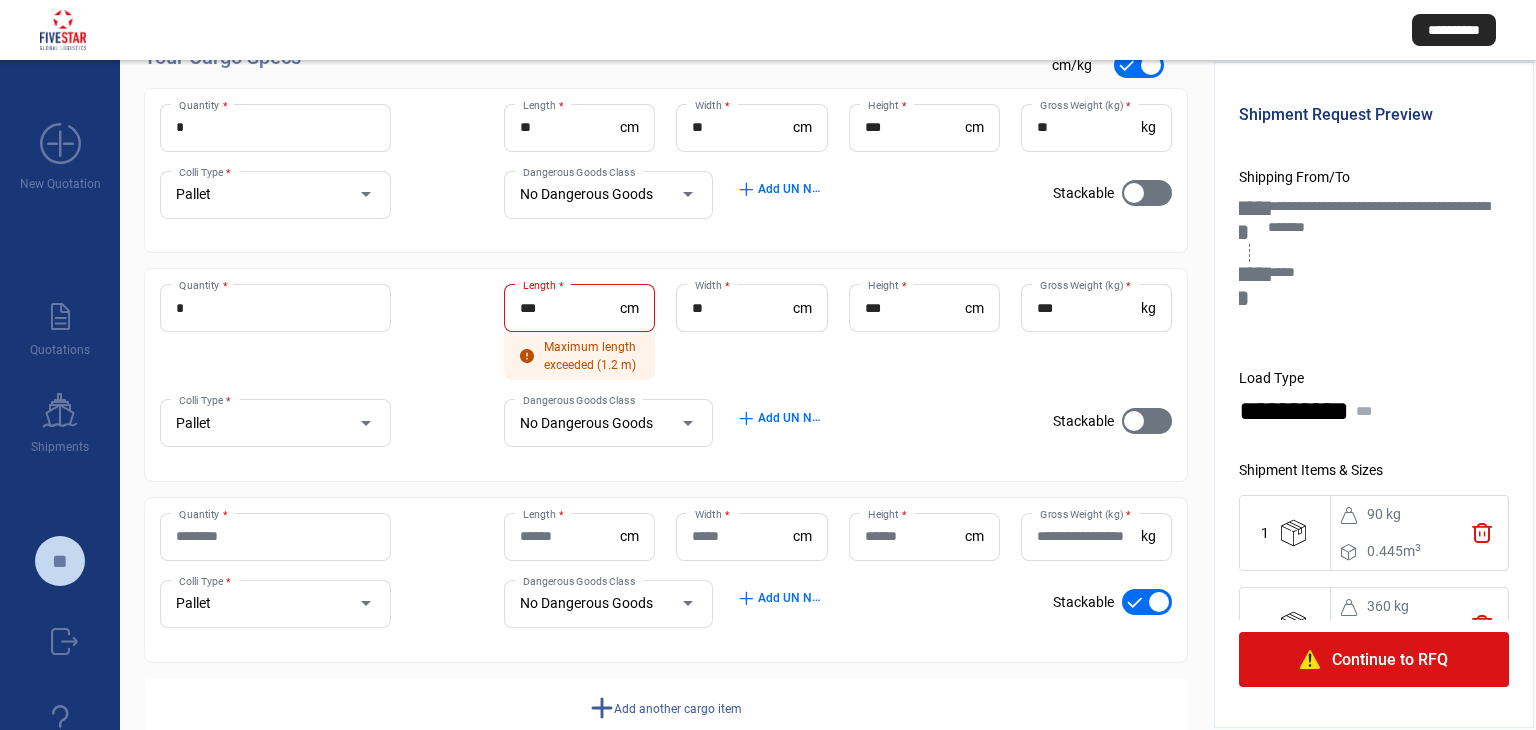 click on "***" at bounding box center [570, 308] 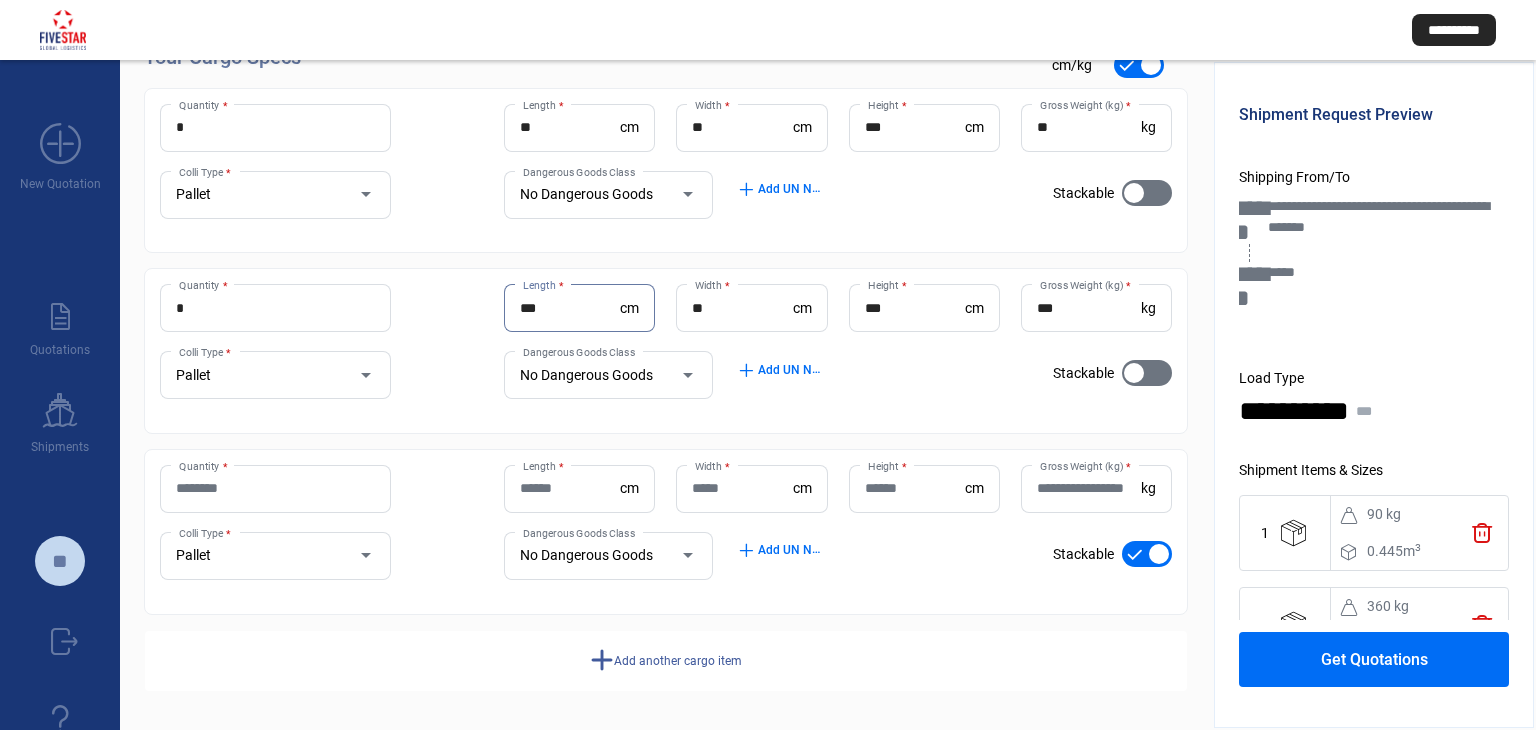 click on "**" at bounding box center (742, 308) 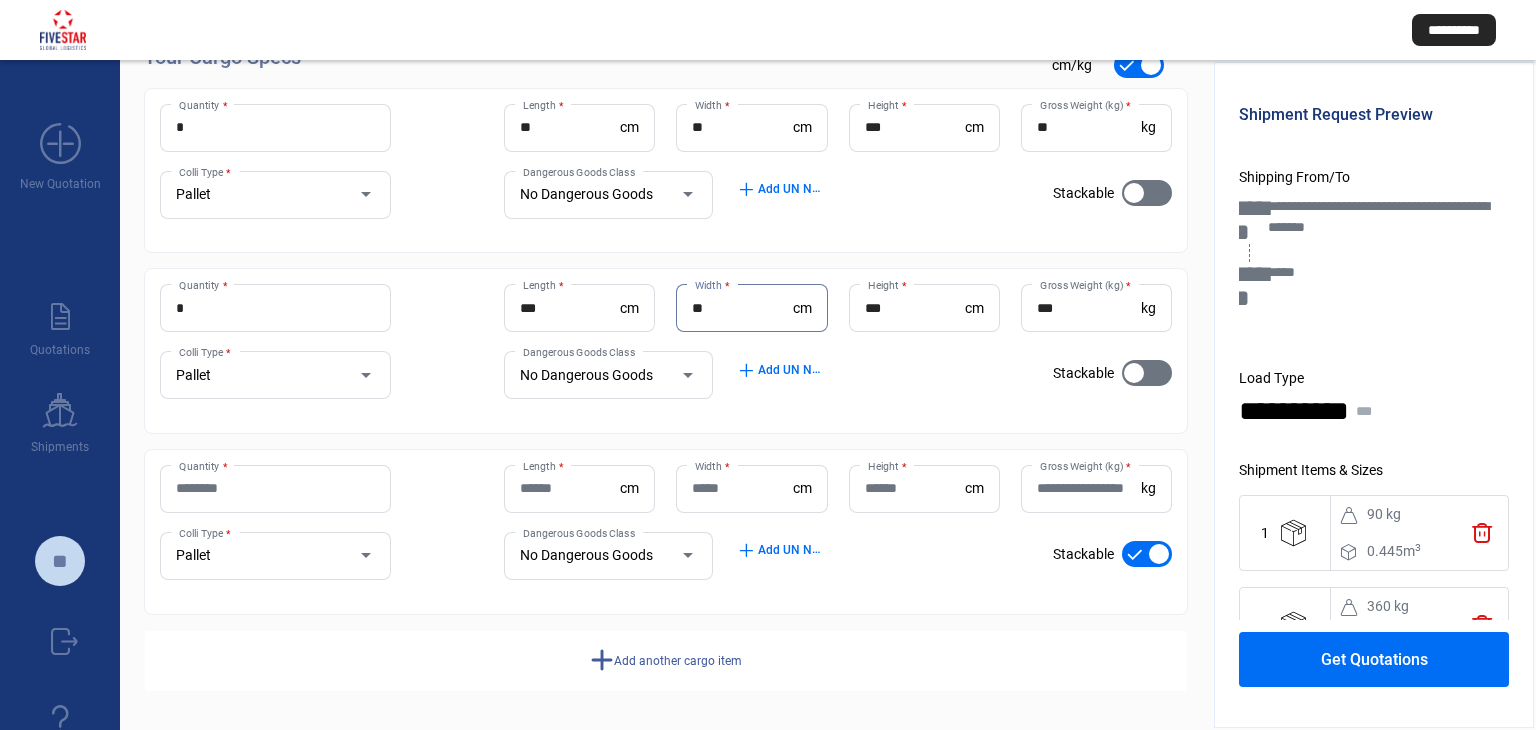 click on "***" at bounding box center [570, 308] 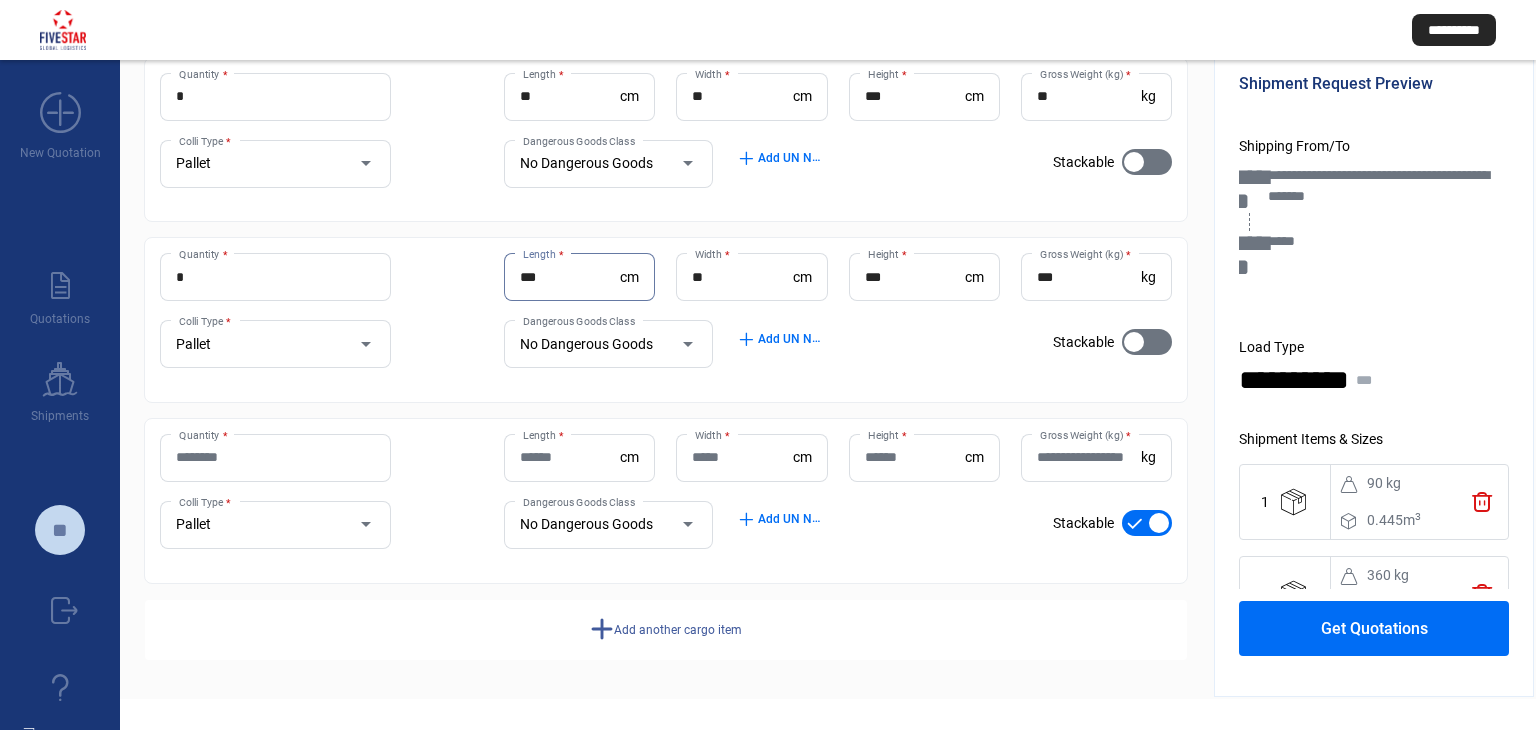 scroll, scrollTop: 0, scrollLeft: 0, axis: both 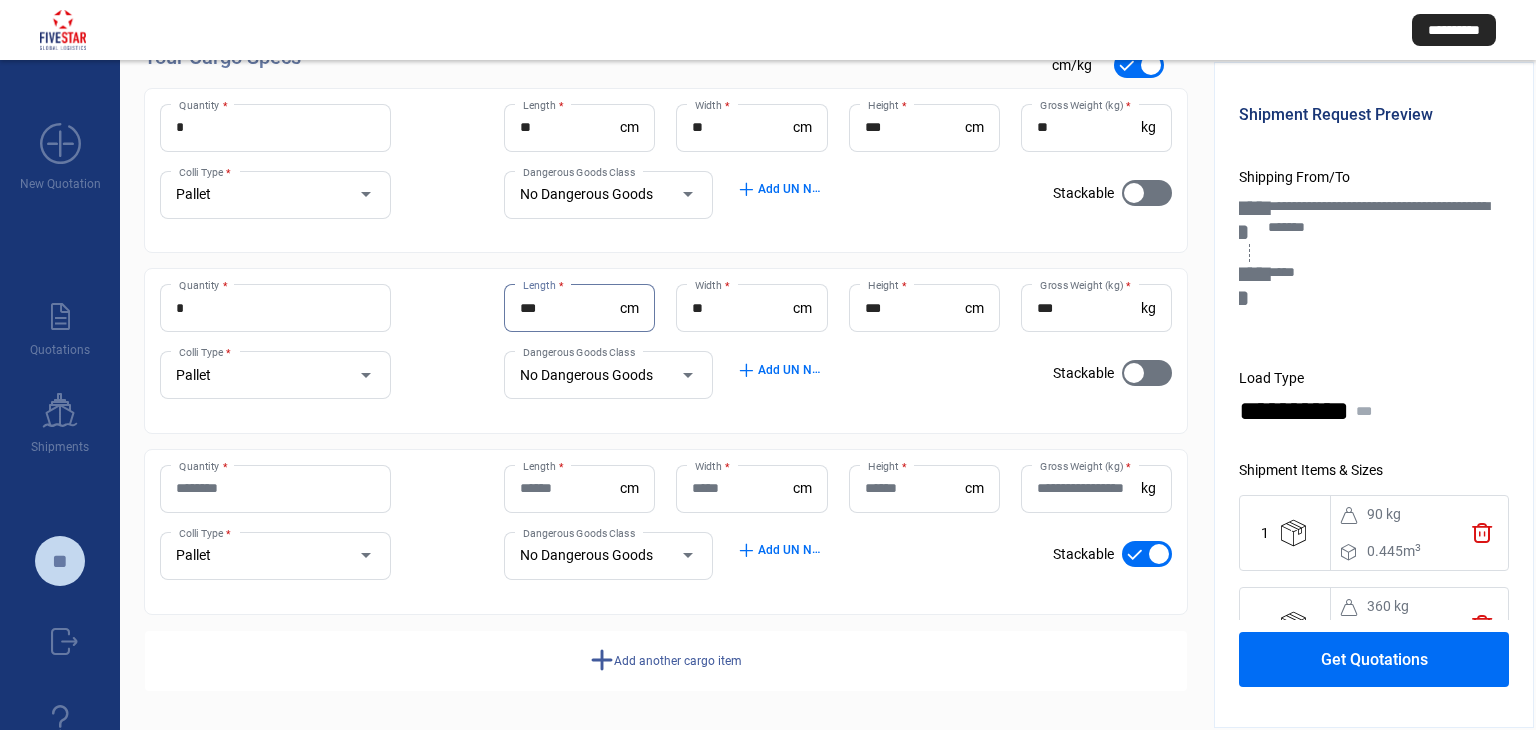click on "Quantity *" at bounding box center (275, 488) 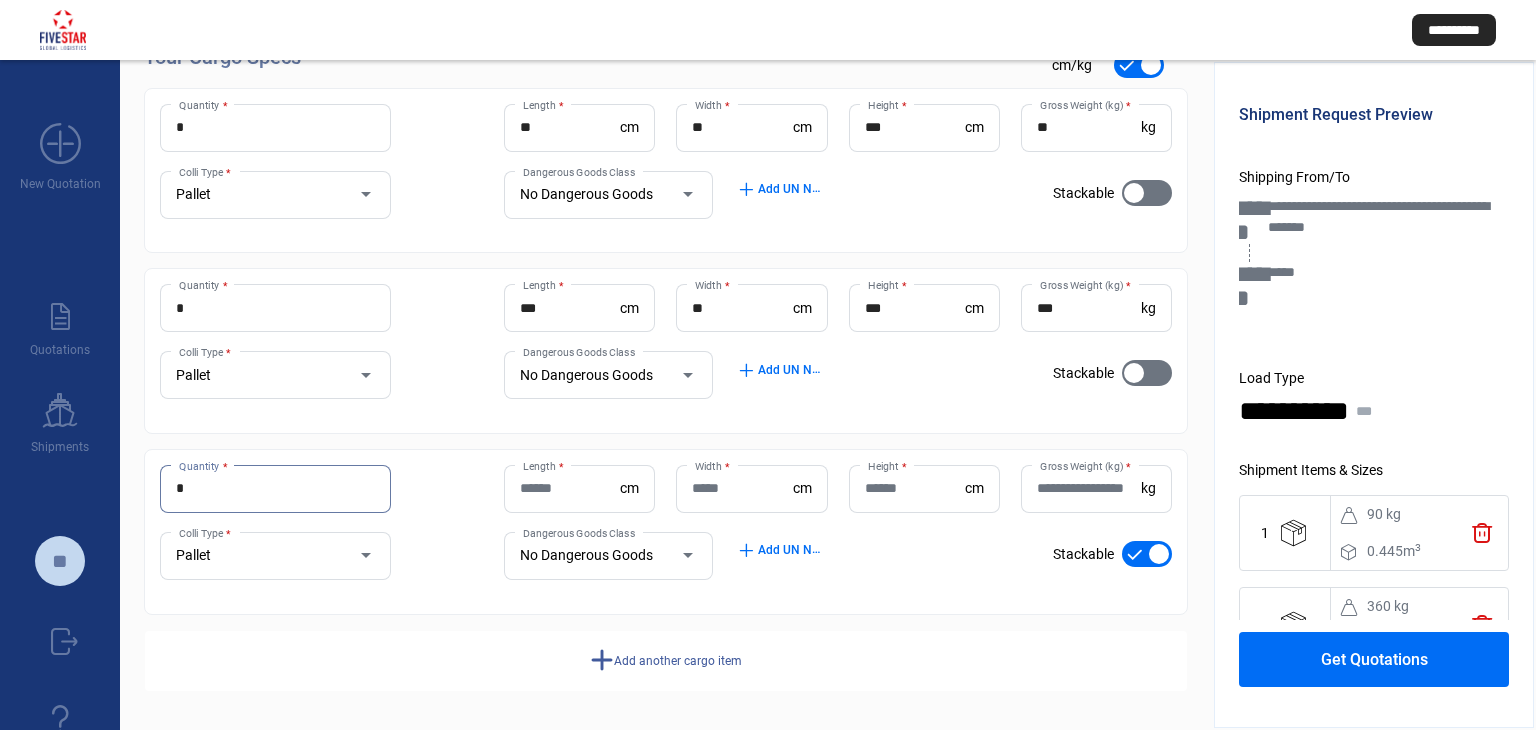 type on "*" 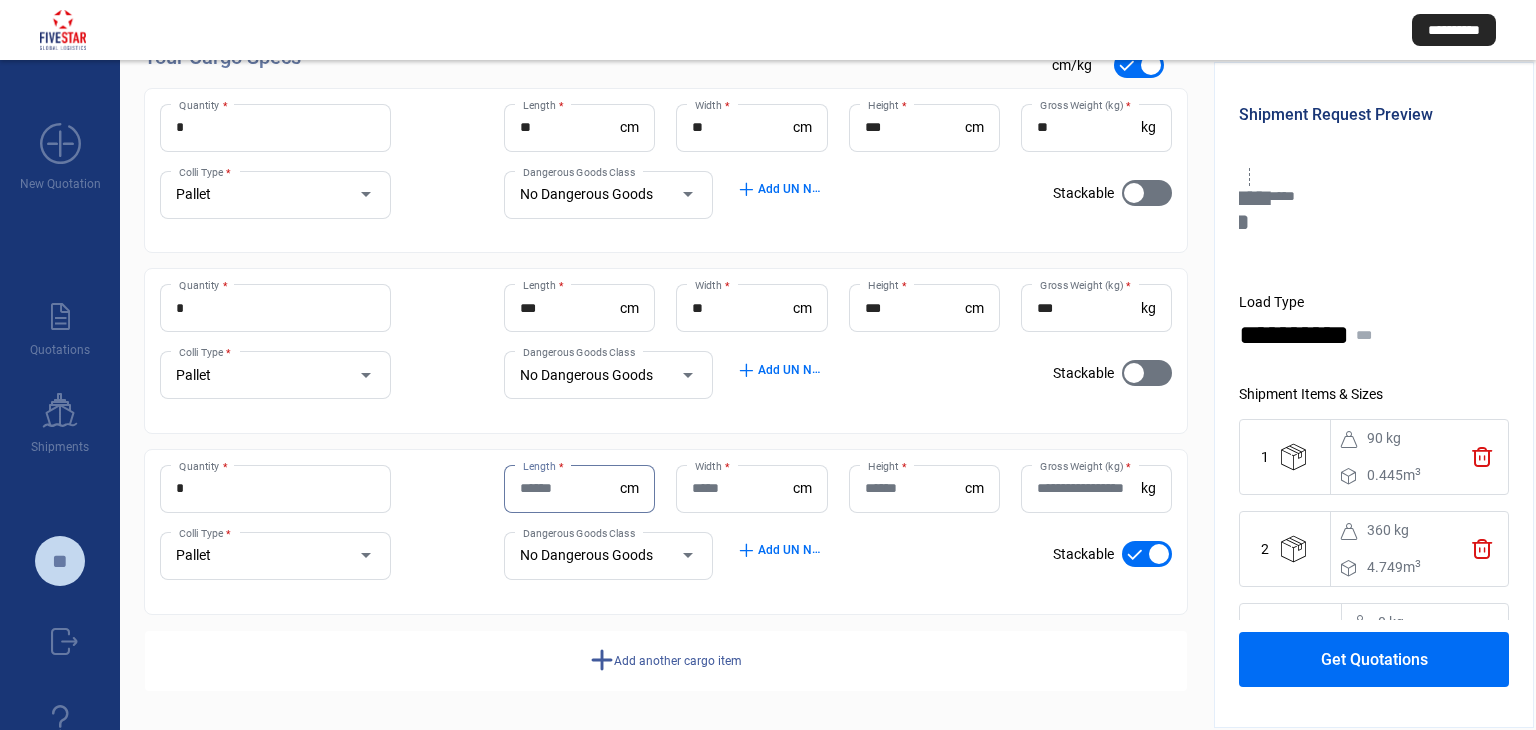 scroll, scrollTop: 153, scrollLeft: 0, axis: vertical 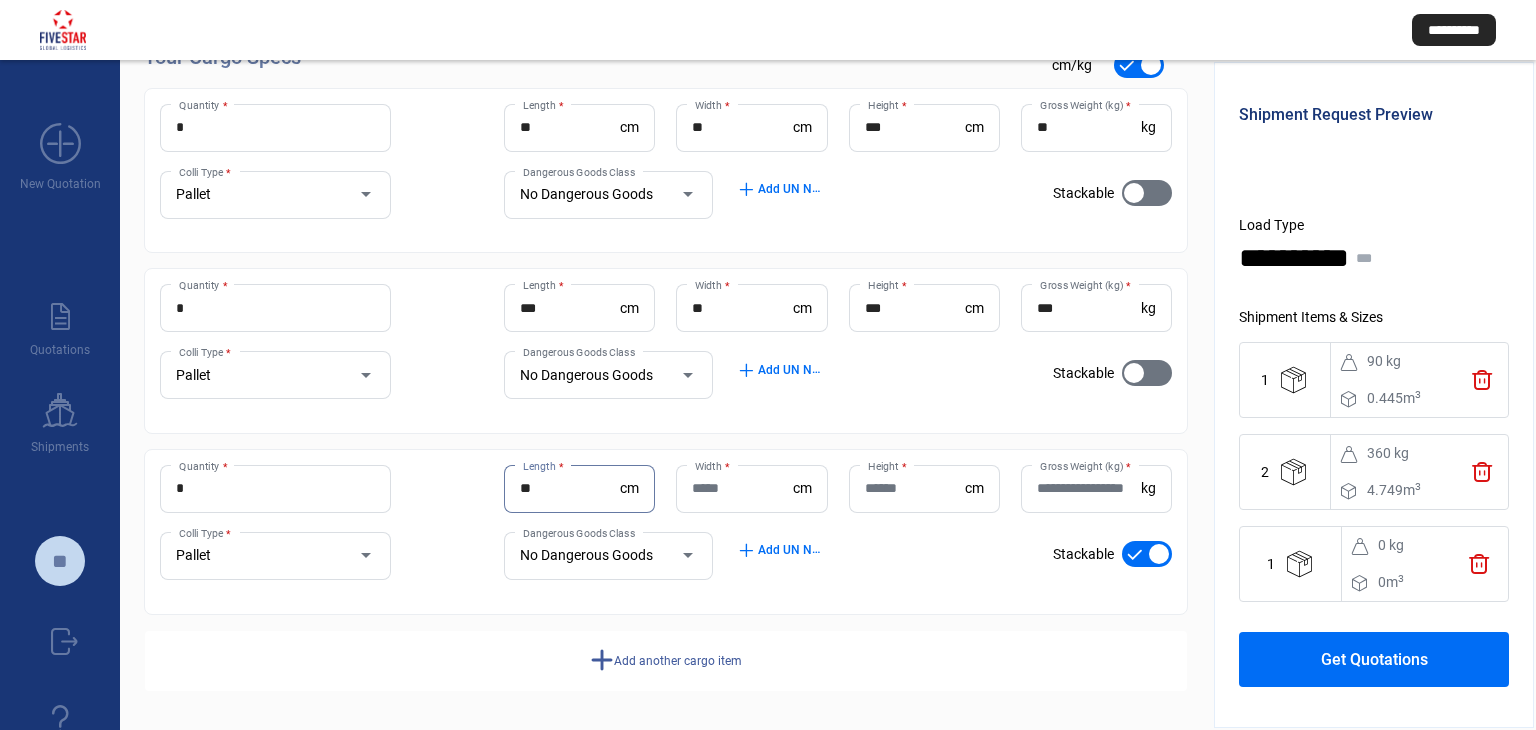 type on "**" 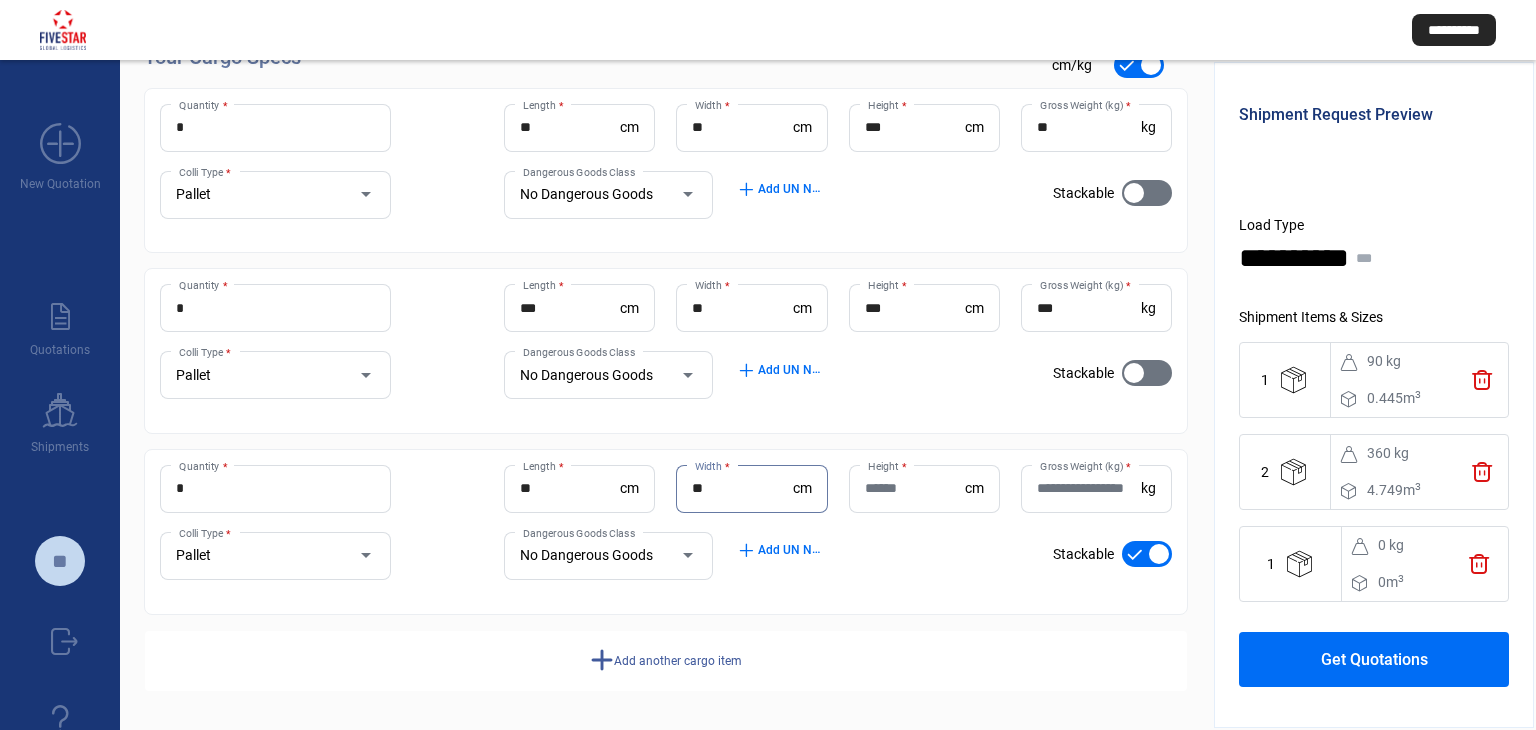 type on "**" 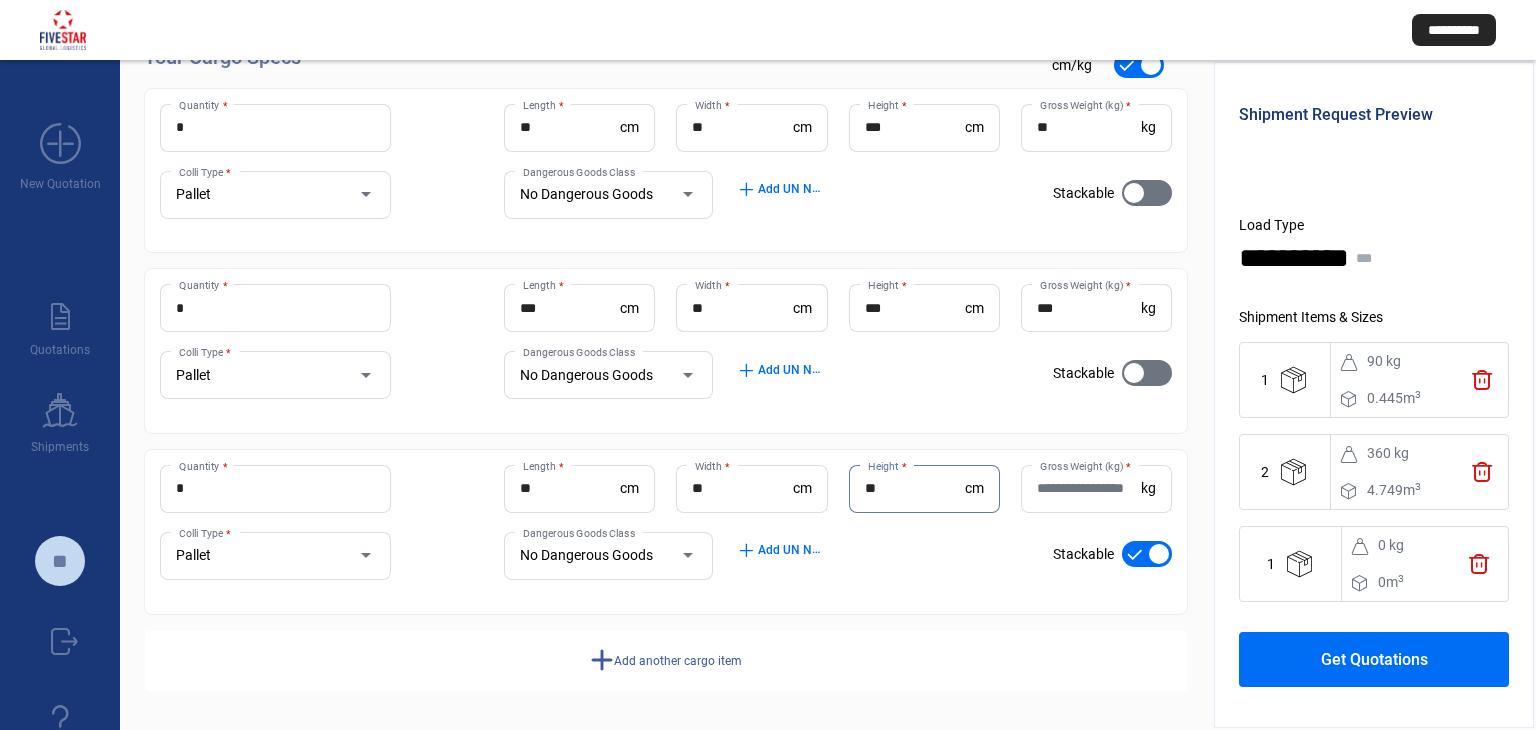 type on "**" 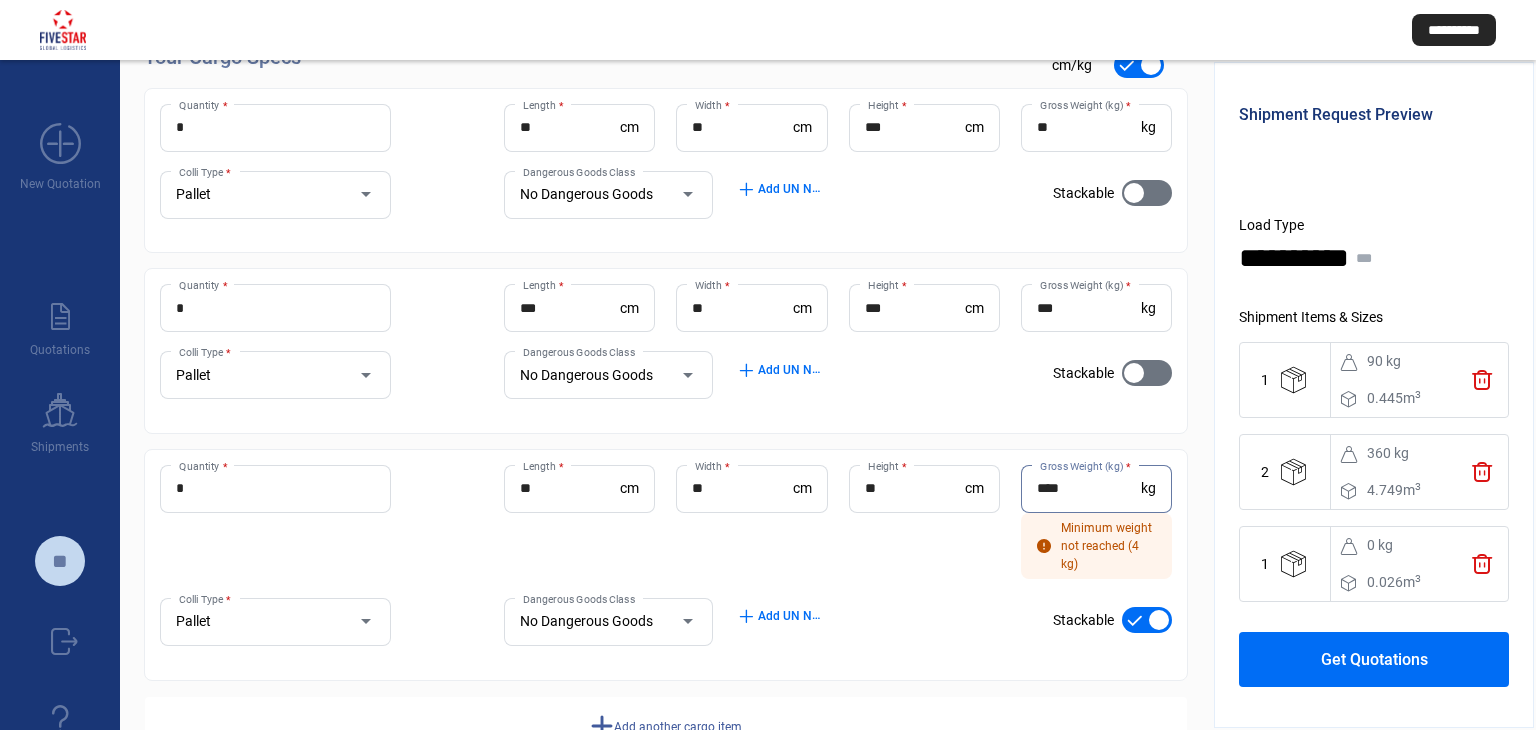 type on "****" 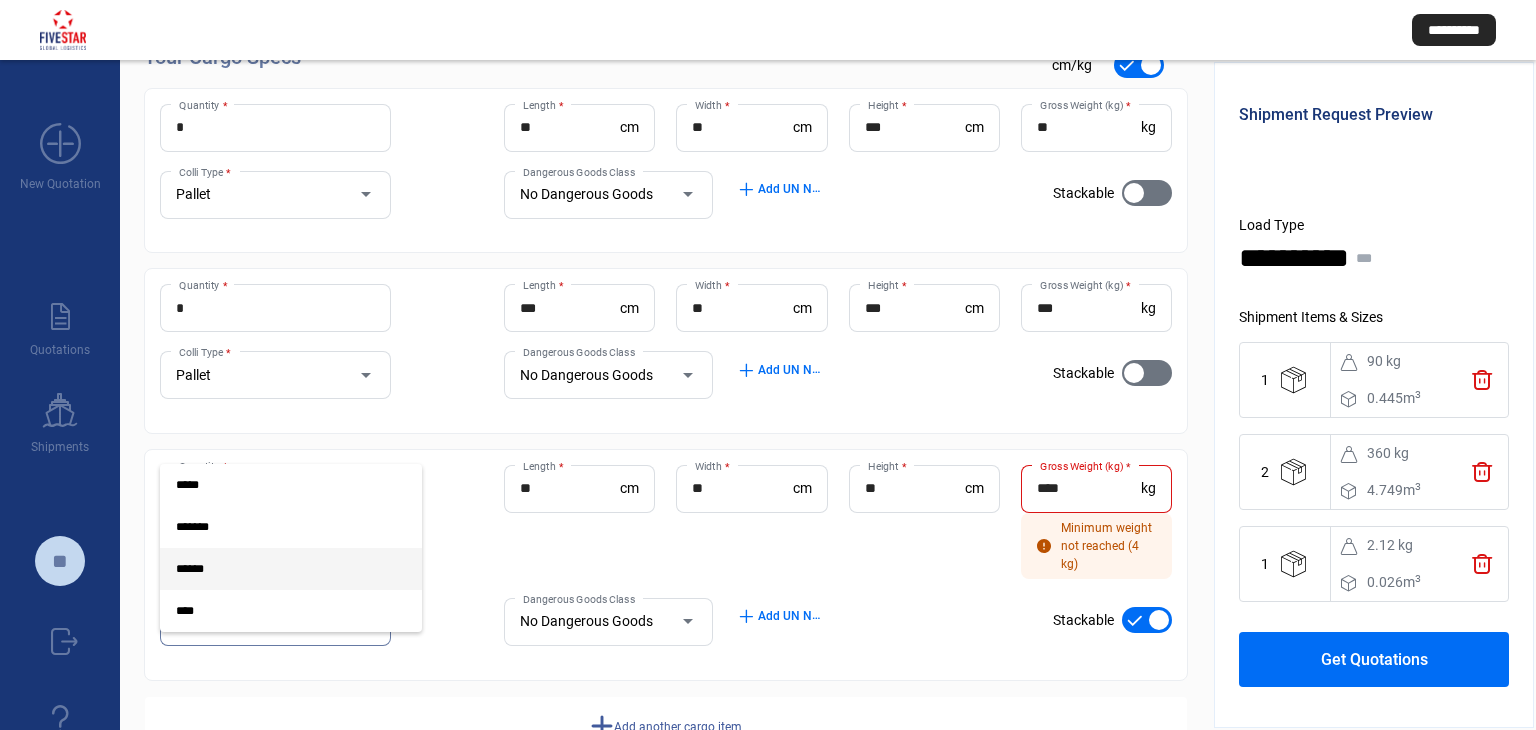 click at bounding box center (768, 365) 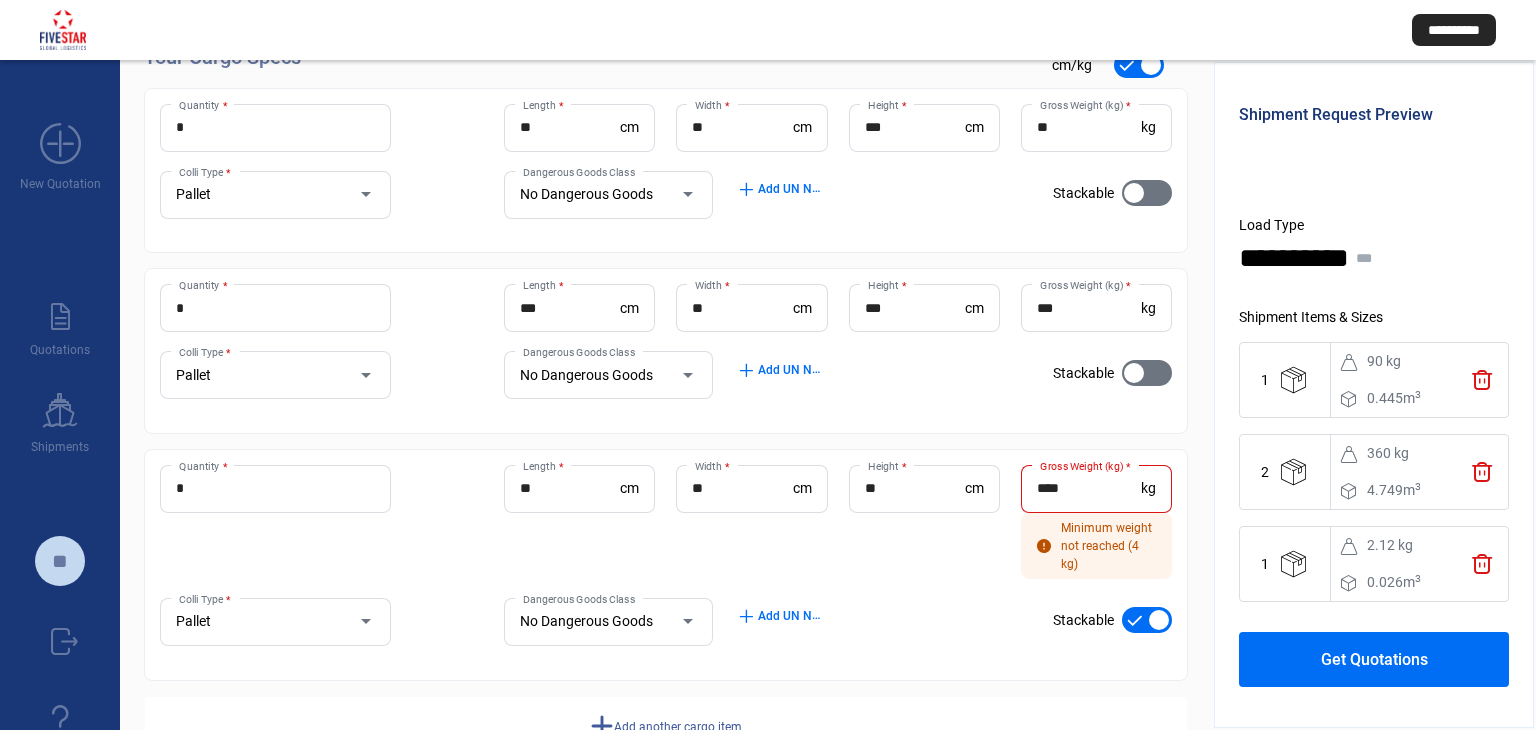 click at bounding box center [1159, 620] 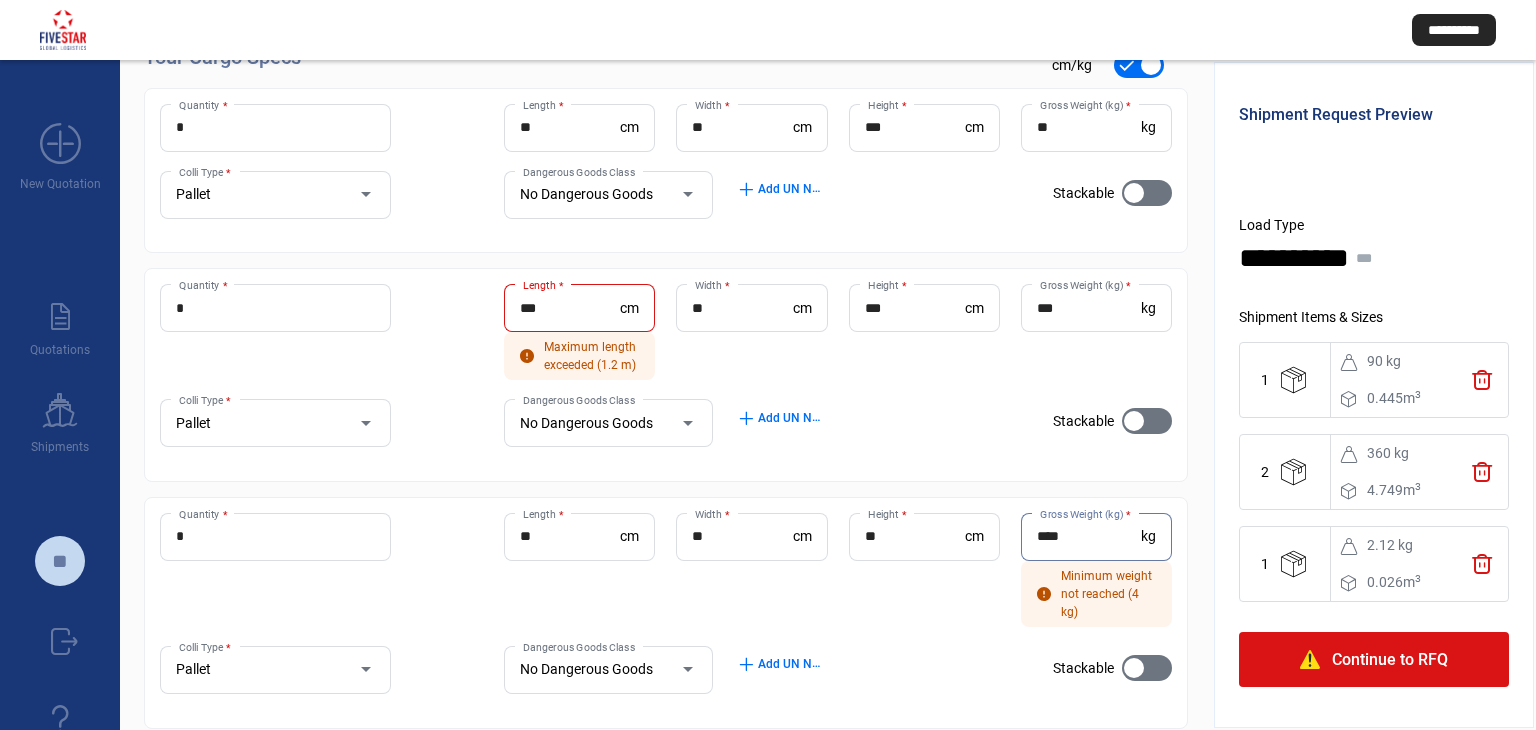 click on "****" at bounding box center (1089, 536) 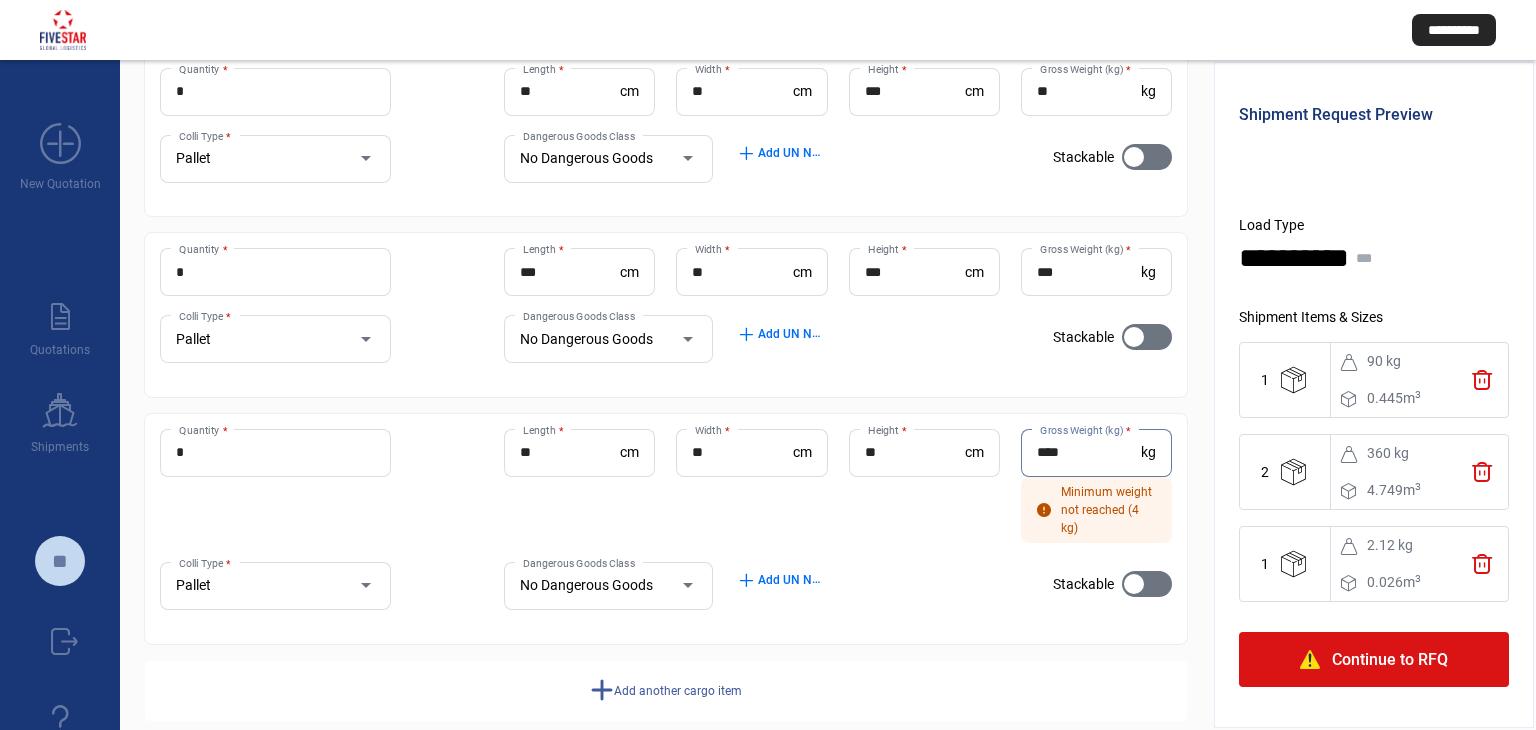 scroll, scrollTop: 340, scrollLeft: 0, axis: vertical 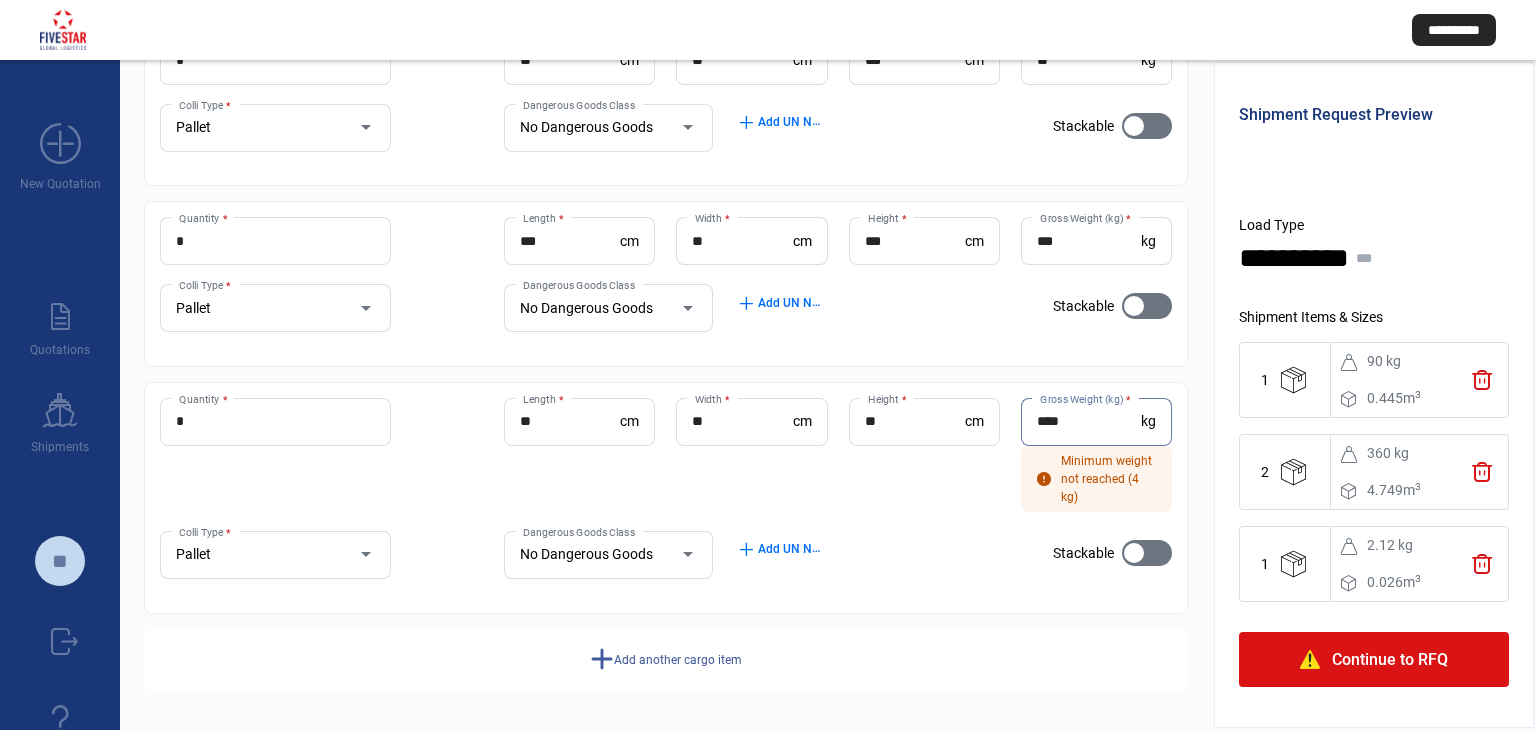 click on "add  Add another cargo item" 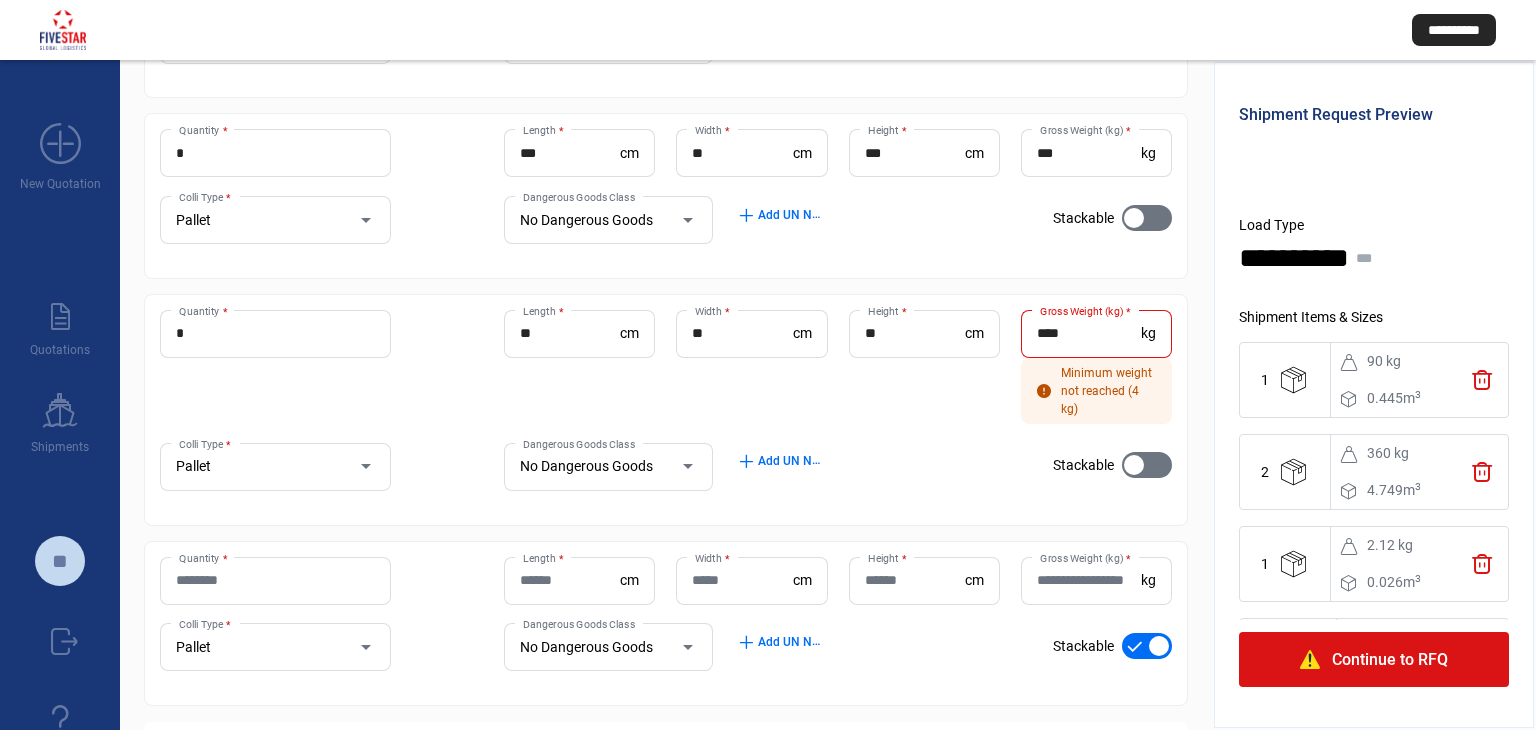 scroll, scrollTop: 520, scrollLeft: 0, axis: vertical 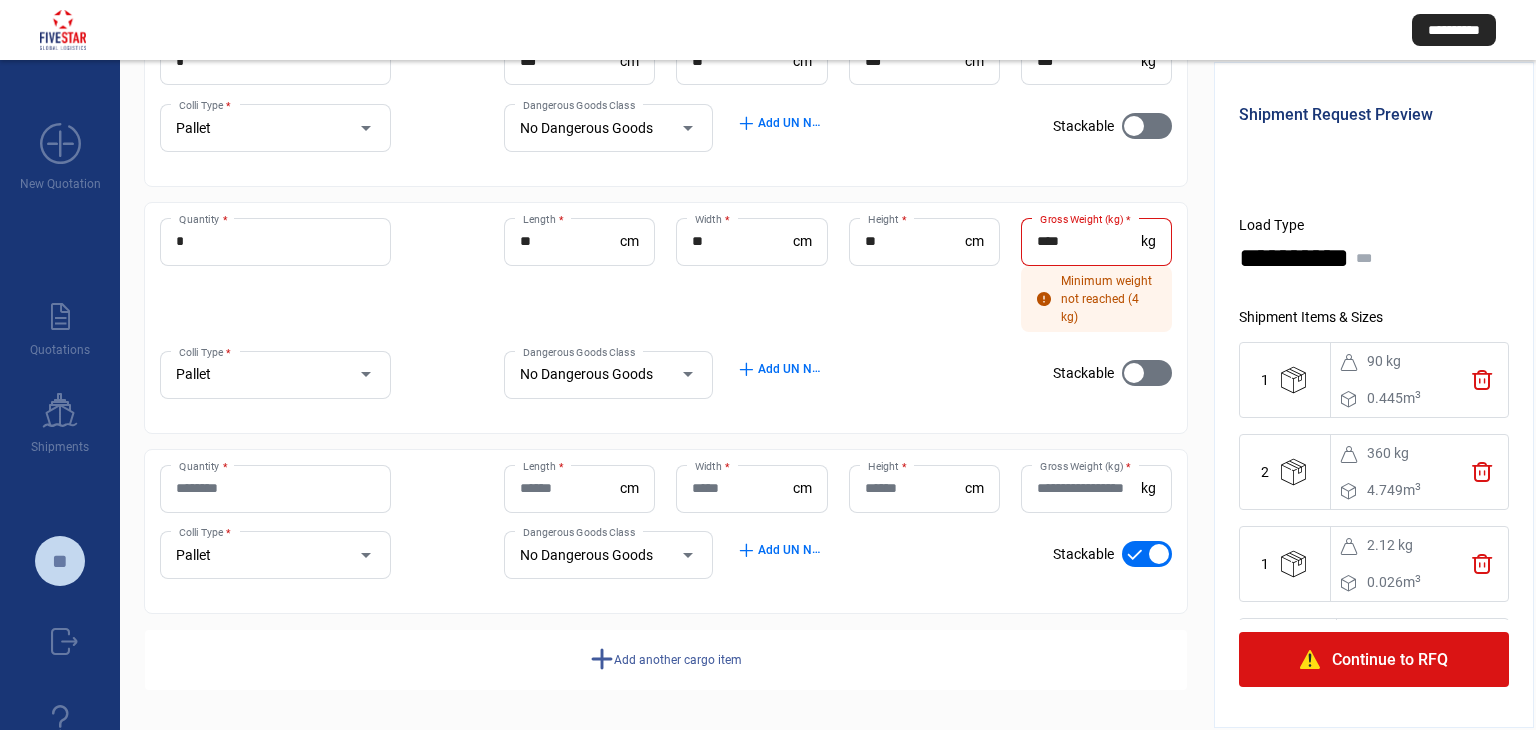 click on "Quantity *" at bounding box center (275, 488) 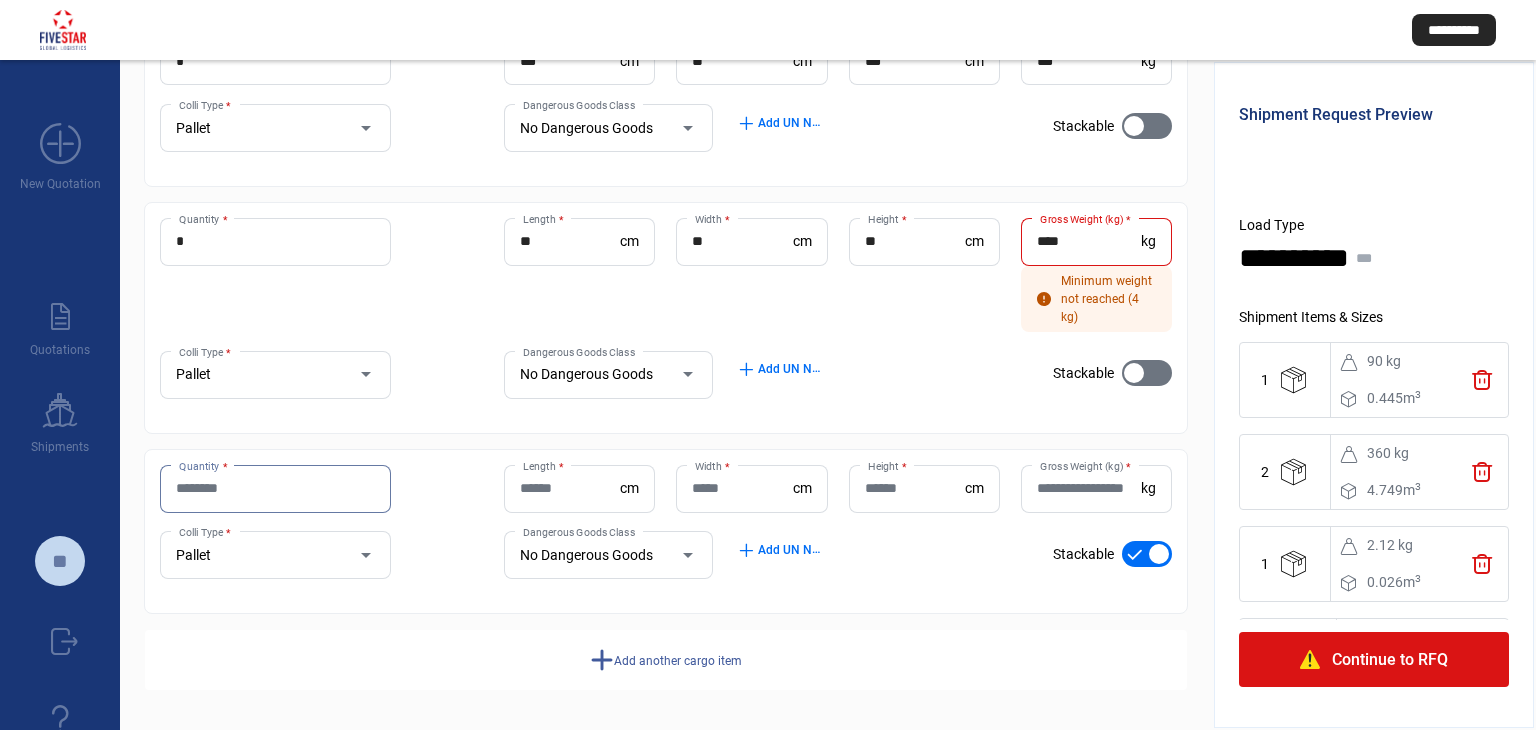 click on "Quantity *" at bounding box center [275, 488] 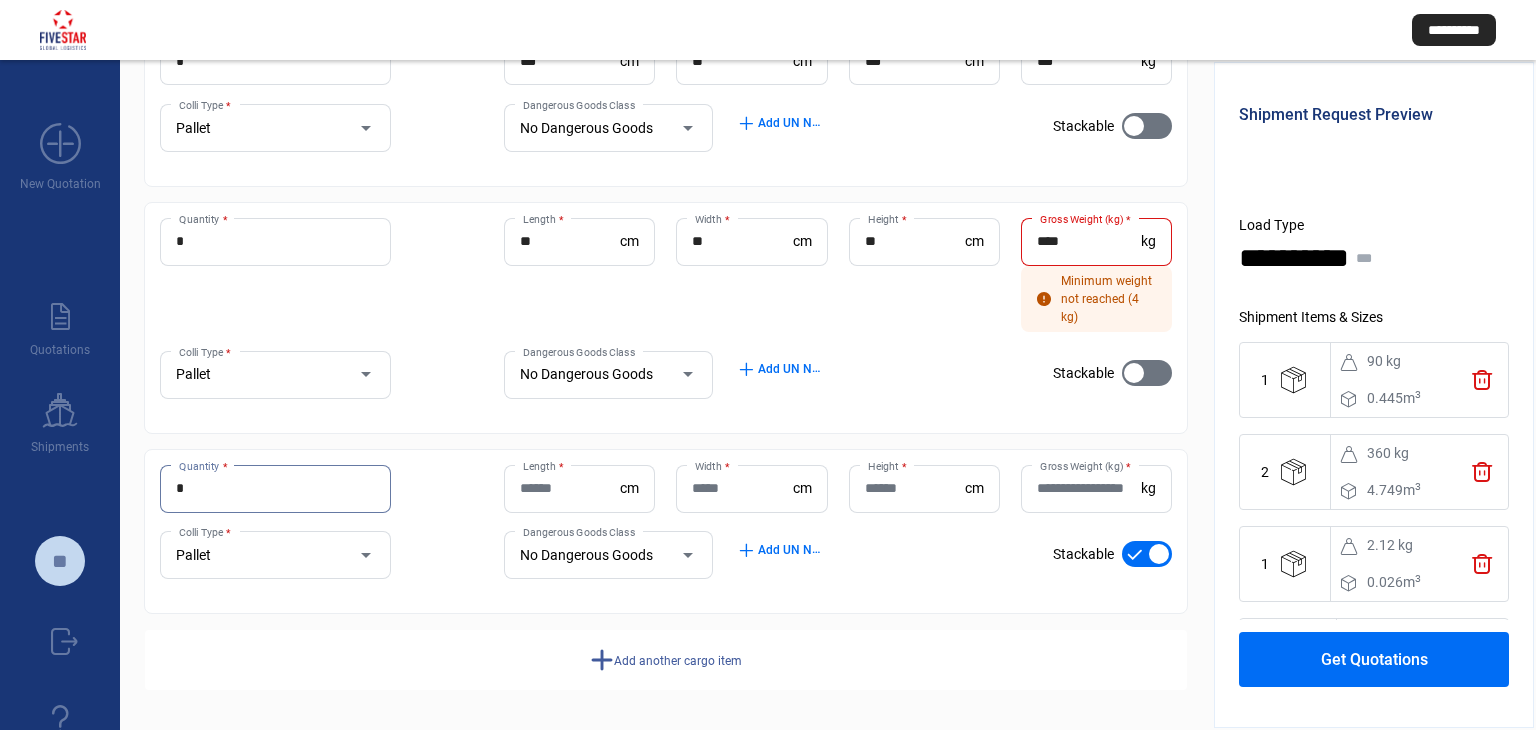 type on "*" 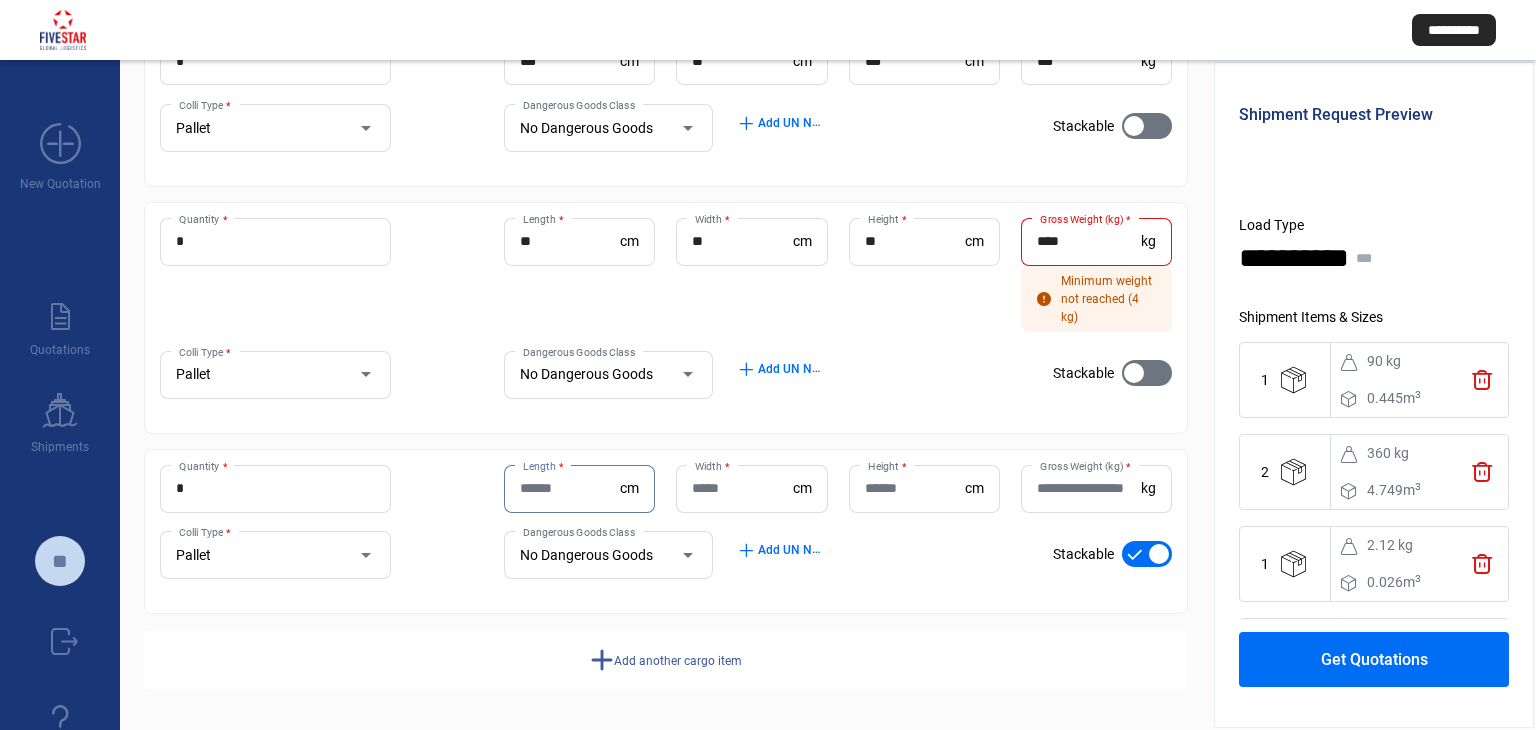 click on "Length  *" at bounding box center [570, 488] 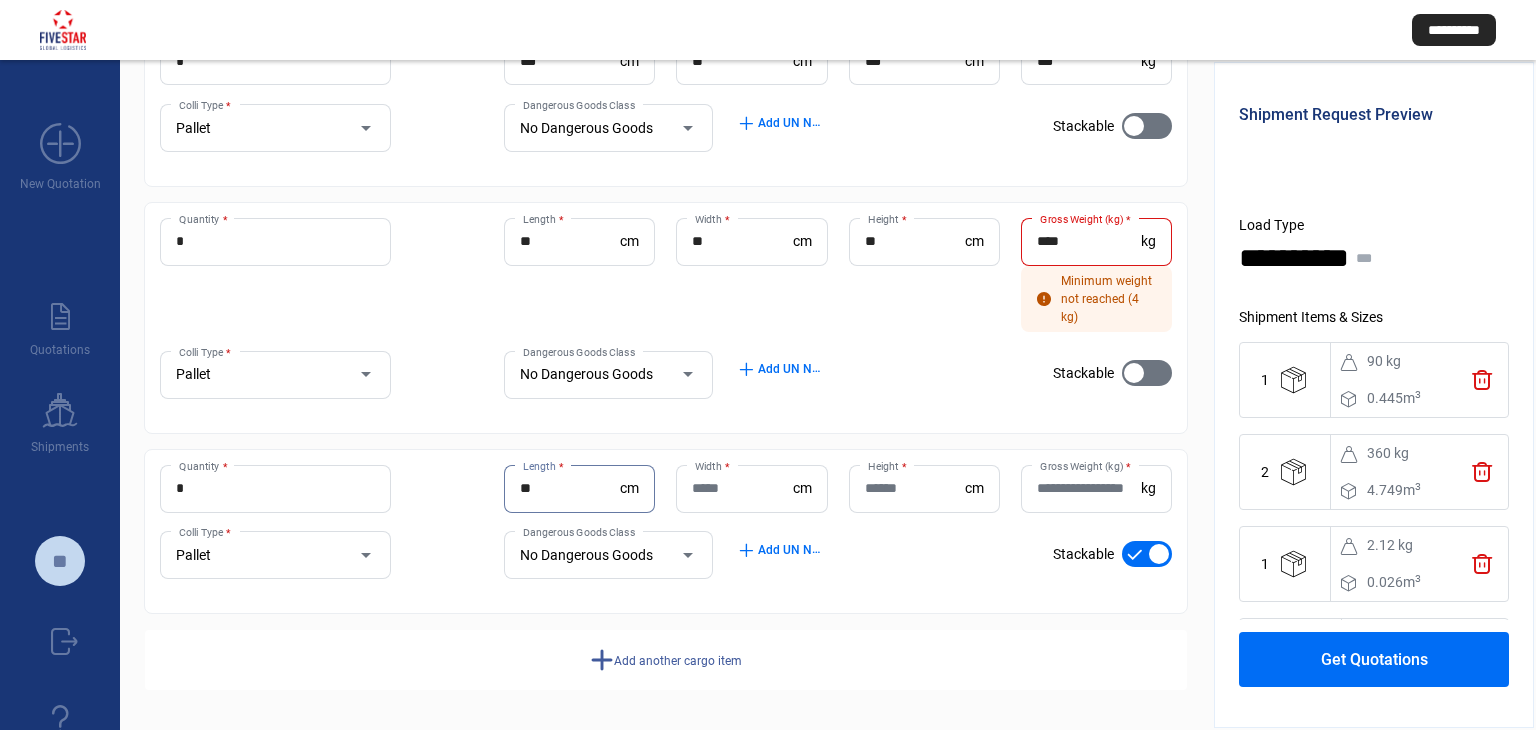 type on "**" 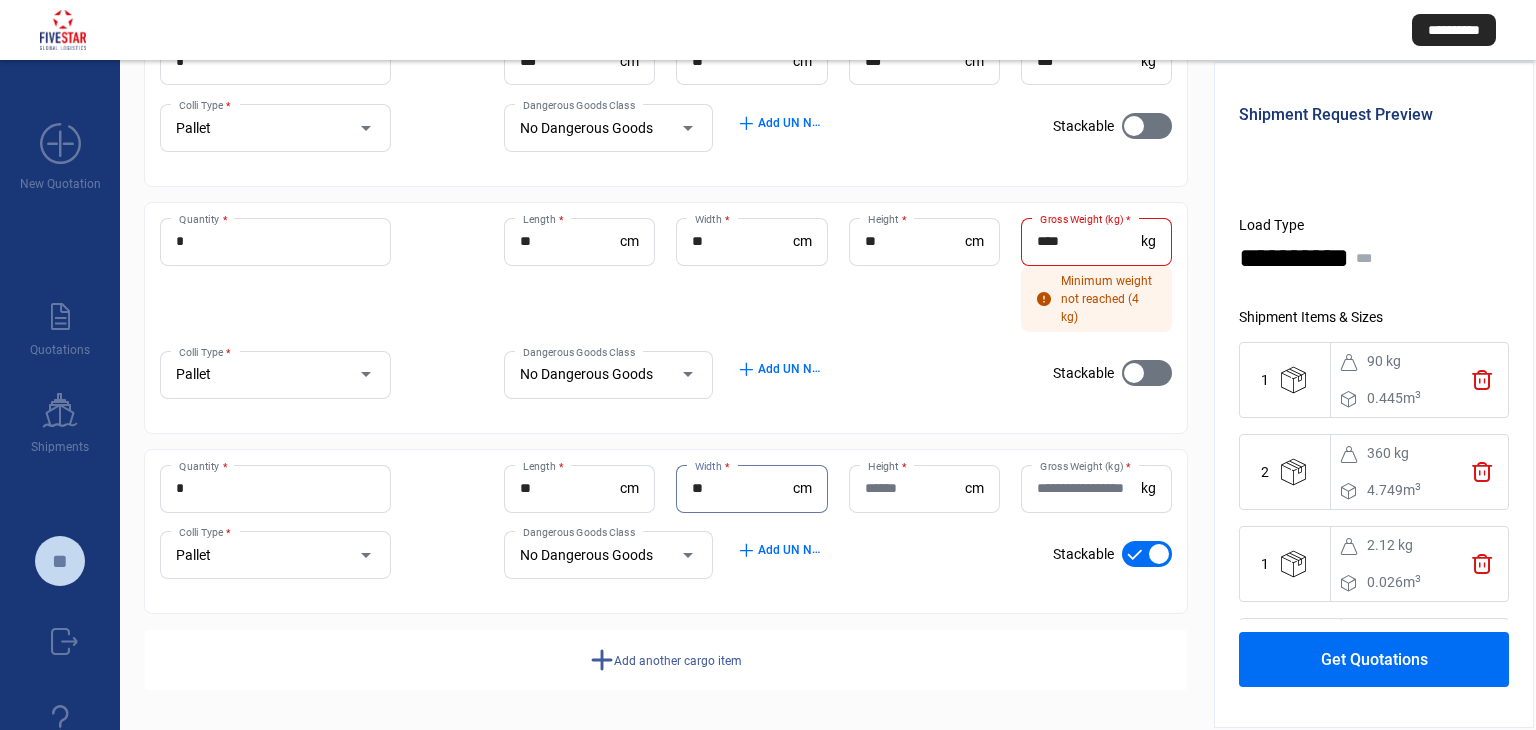 type on "**" 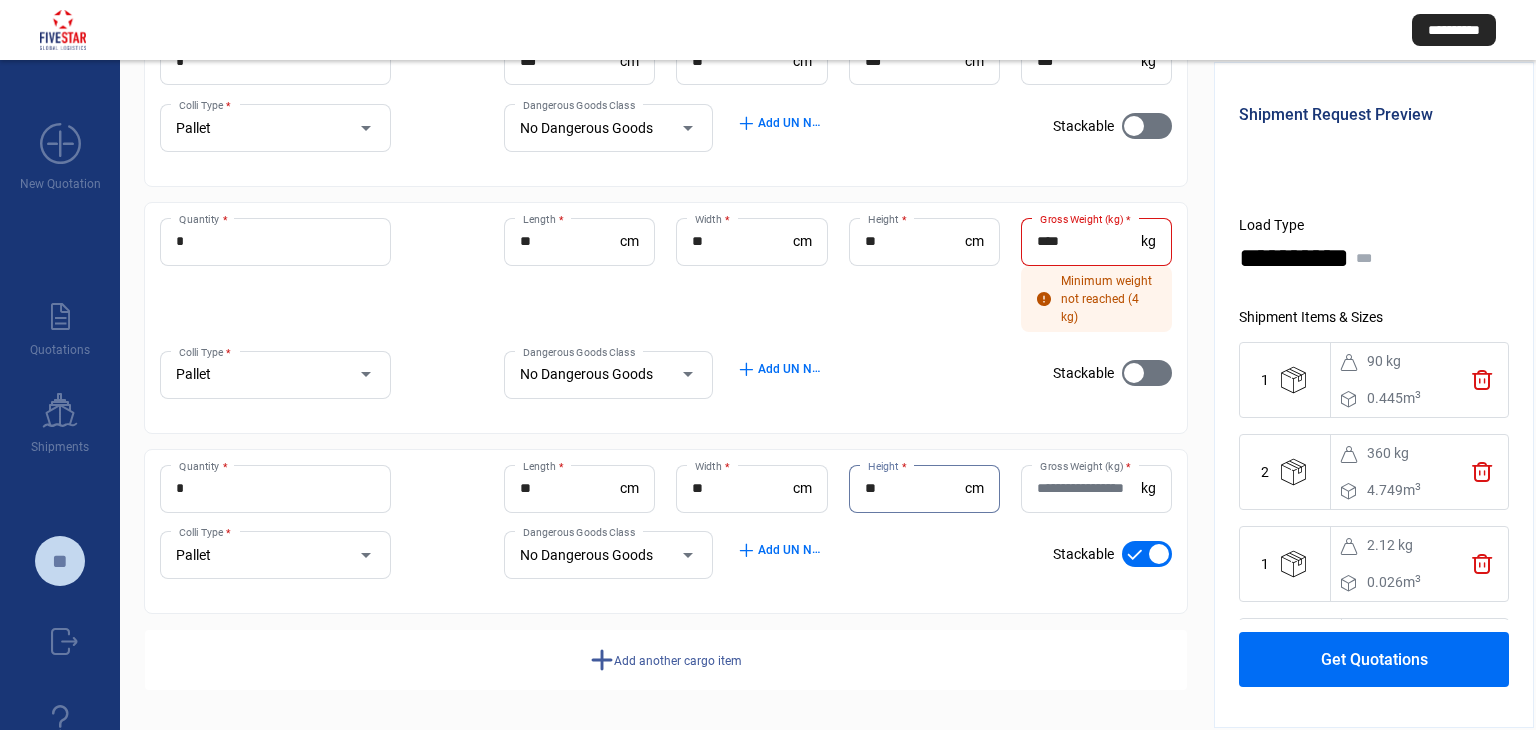 type on "**" 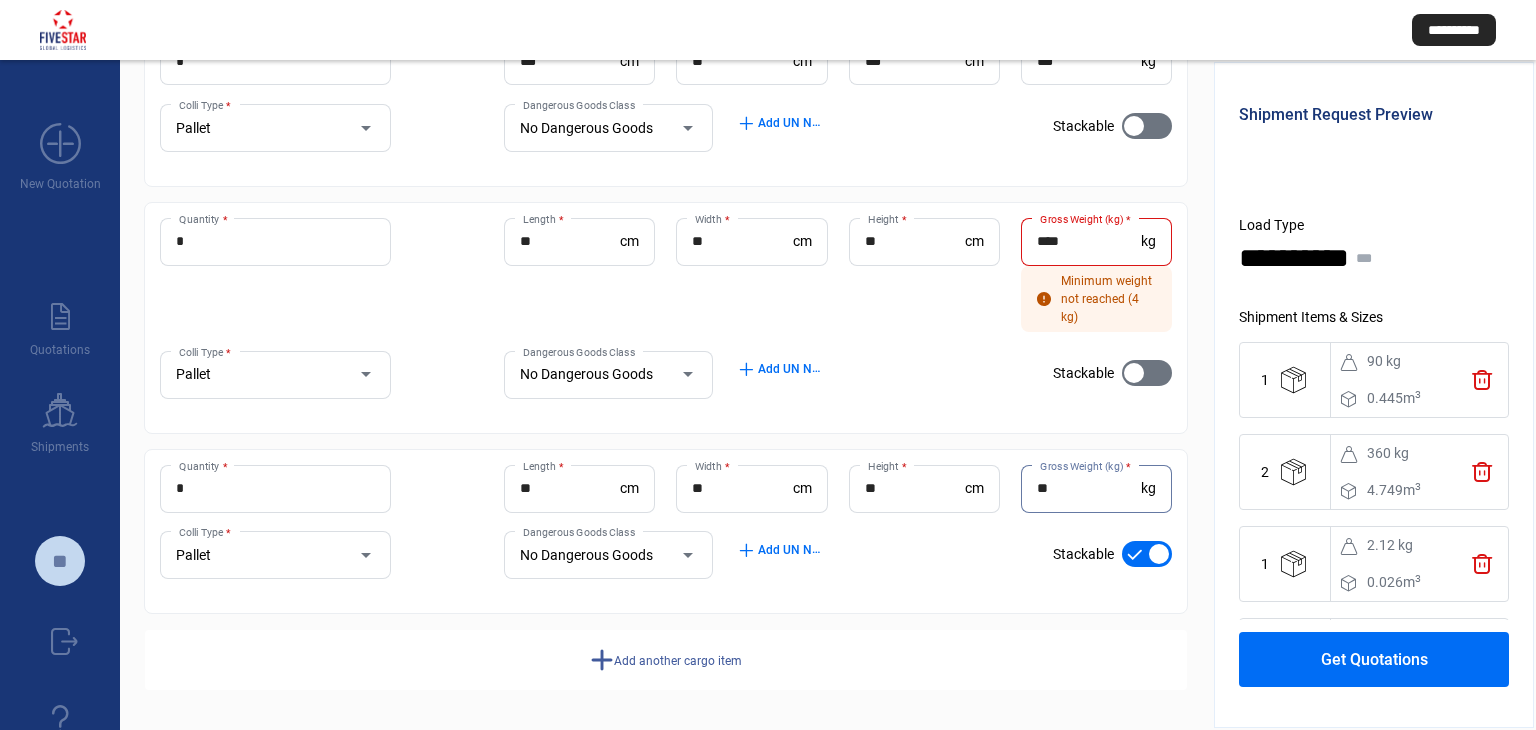 click on "check_mark    Stackable" 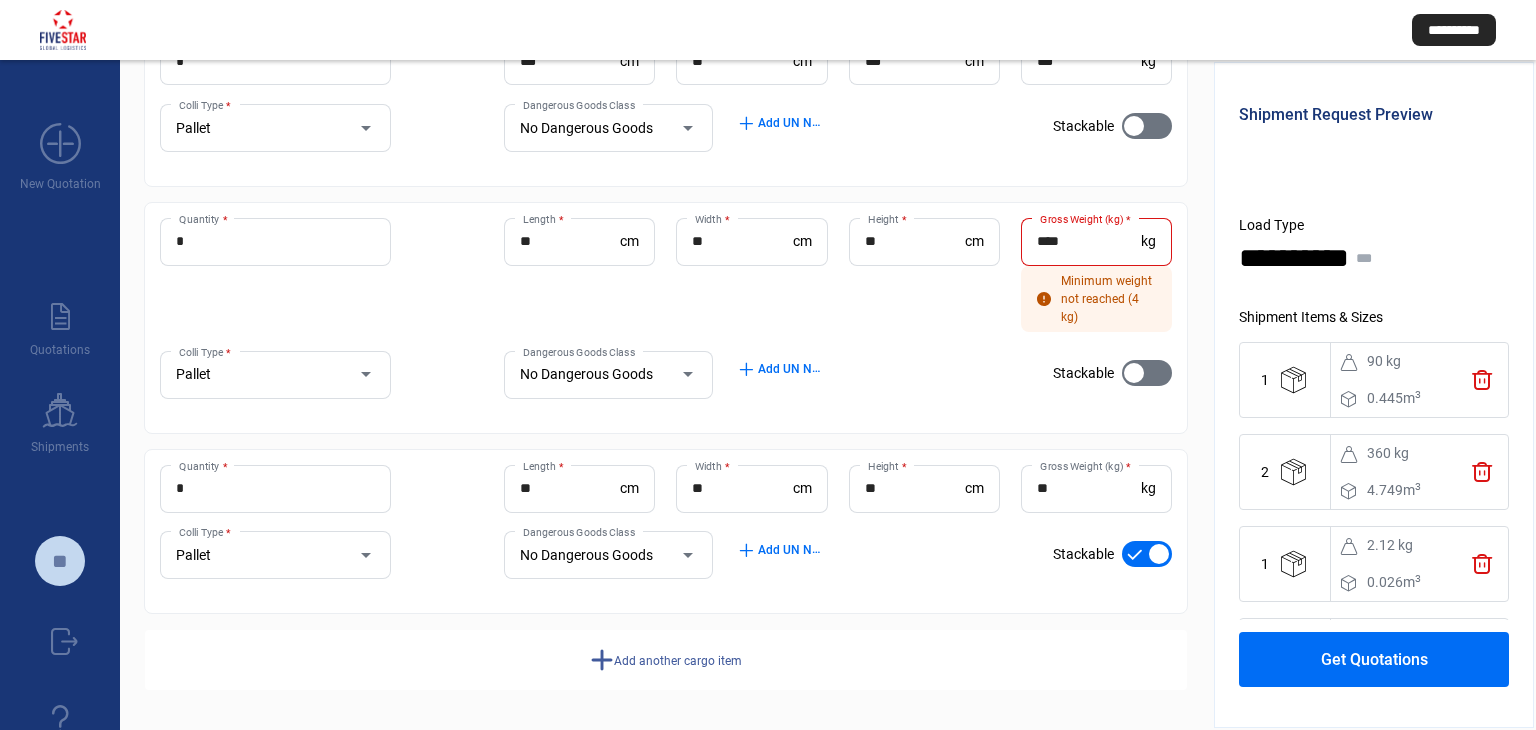 click on "****" at bounding box center [1089, 241] 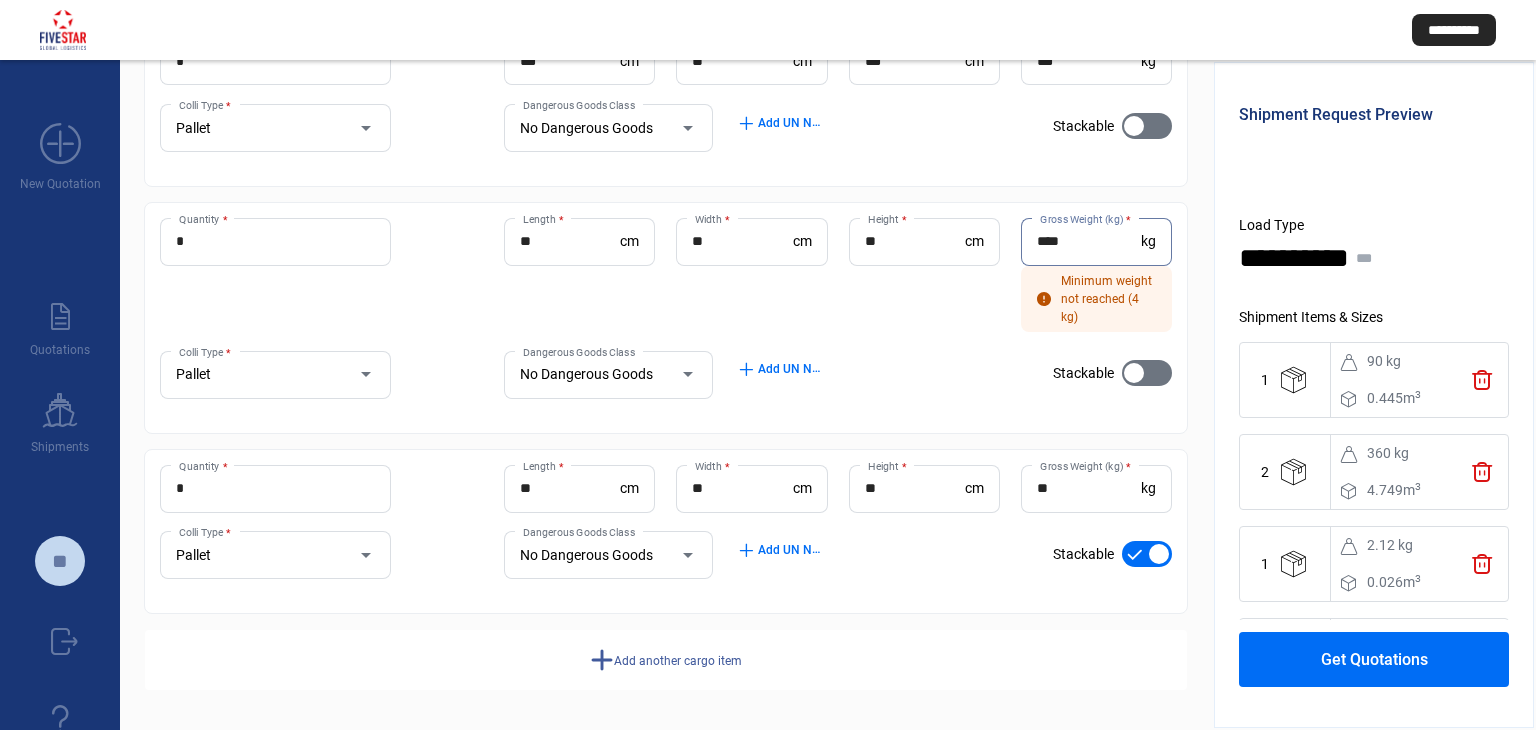 click at bounding box center (1147, 554) 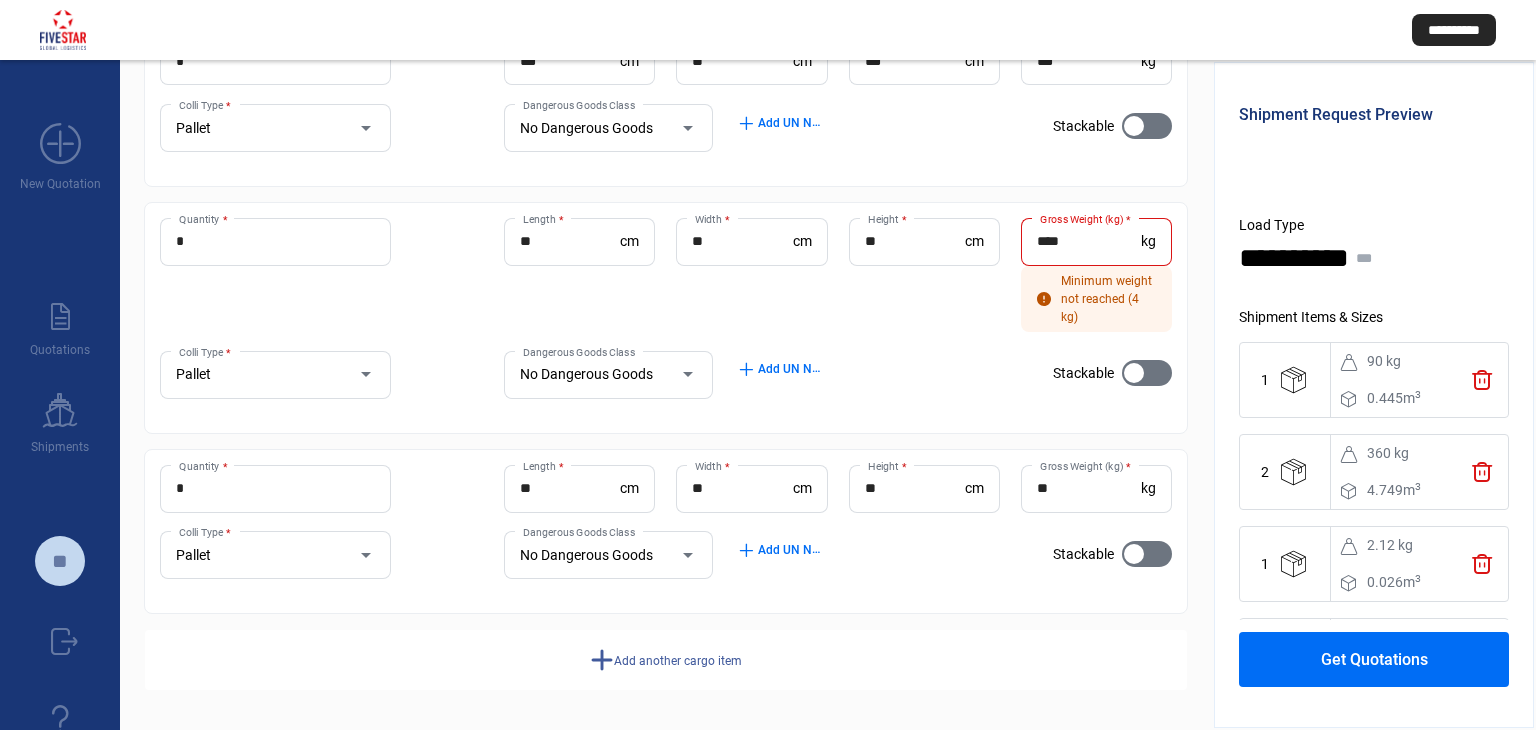 scroll, scrollTop: 88, scrollLeft: 0, axis: vertical 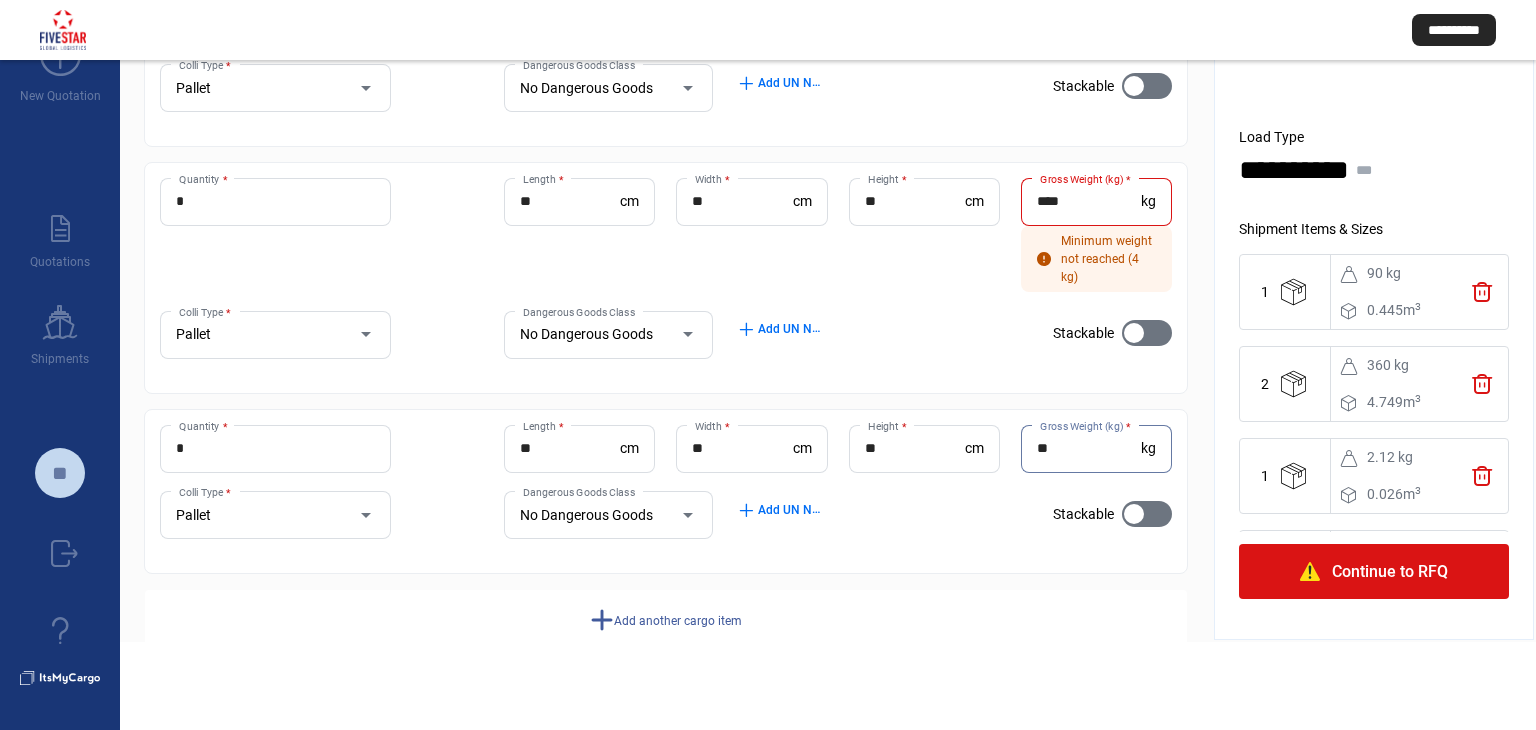 click on "**" at bounding box center [1089, 448] 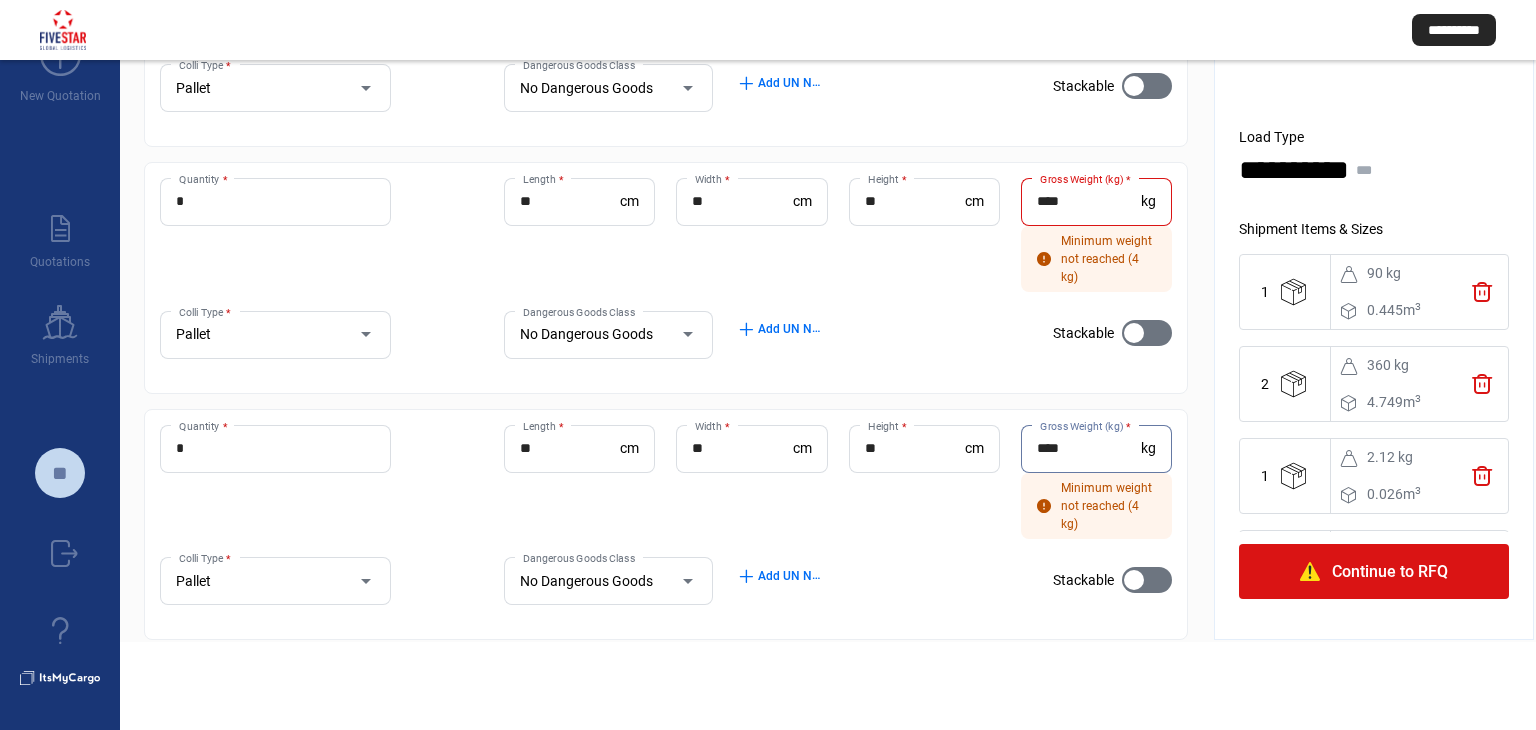click on "****" at bounding box center (1089, 448) 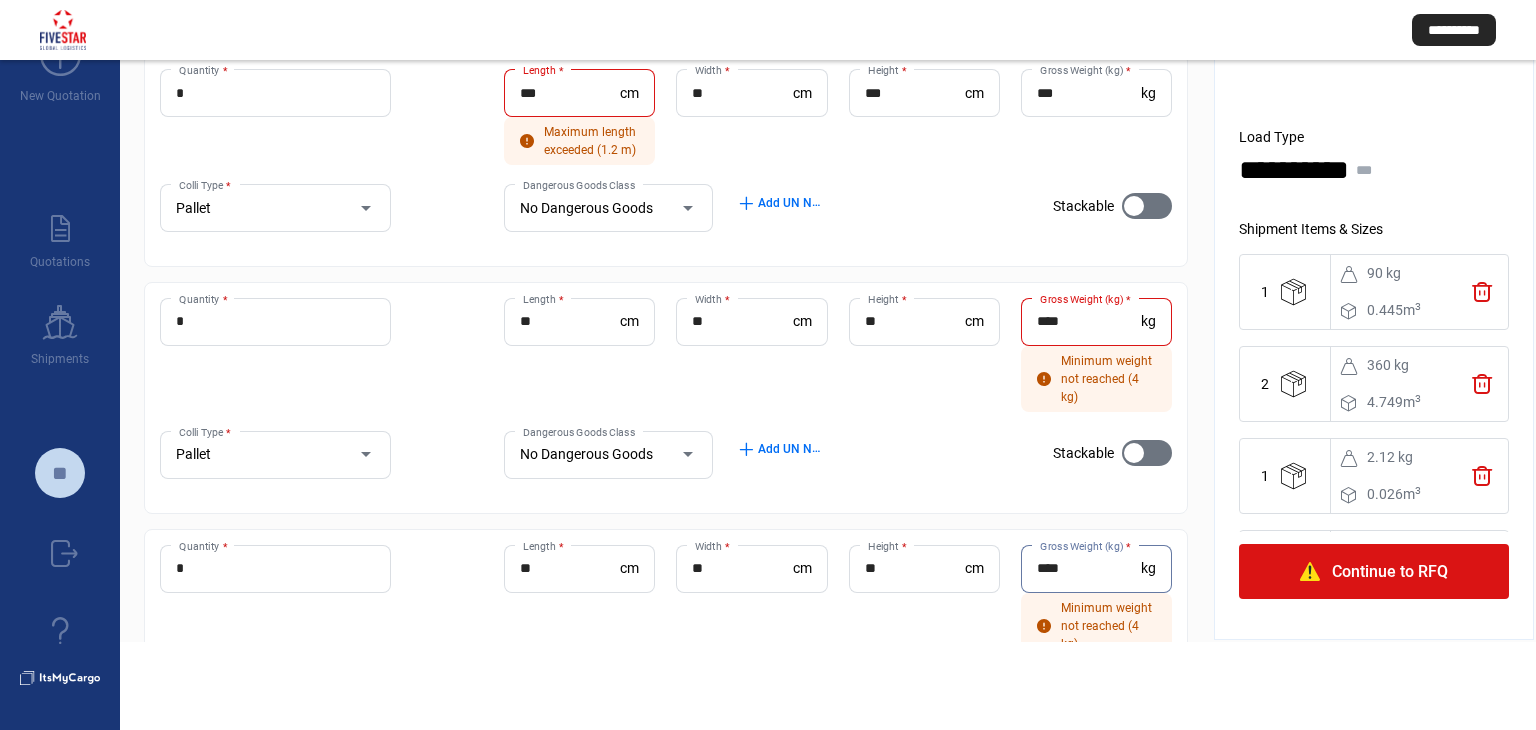 scroll, scrollTop: 300, scrollLeft: 0, axis: vertical 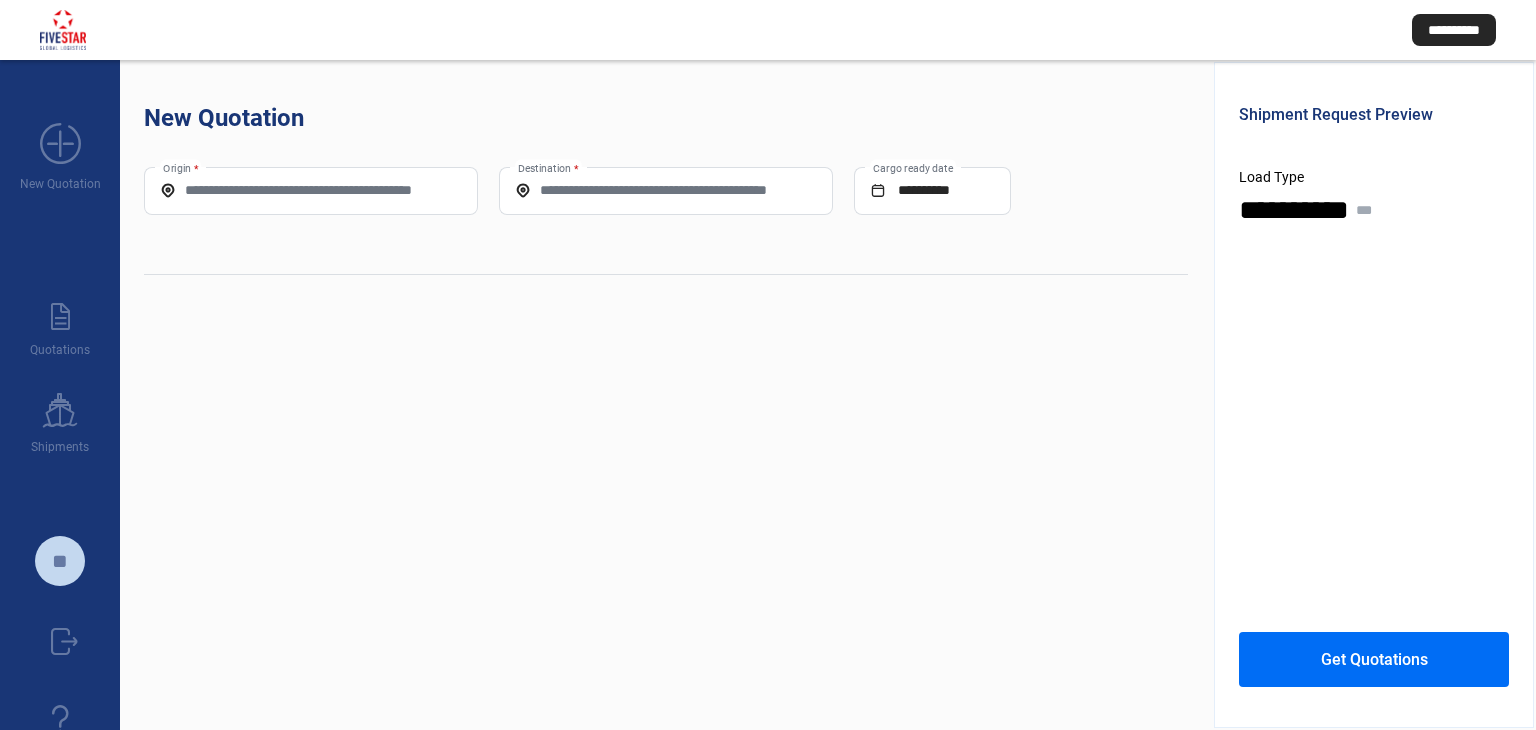 click on "Origin *" 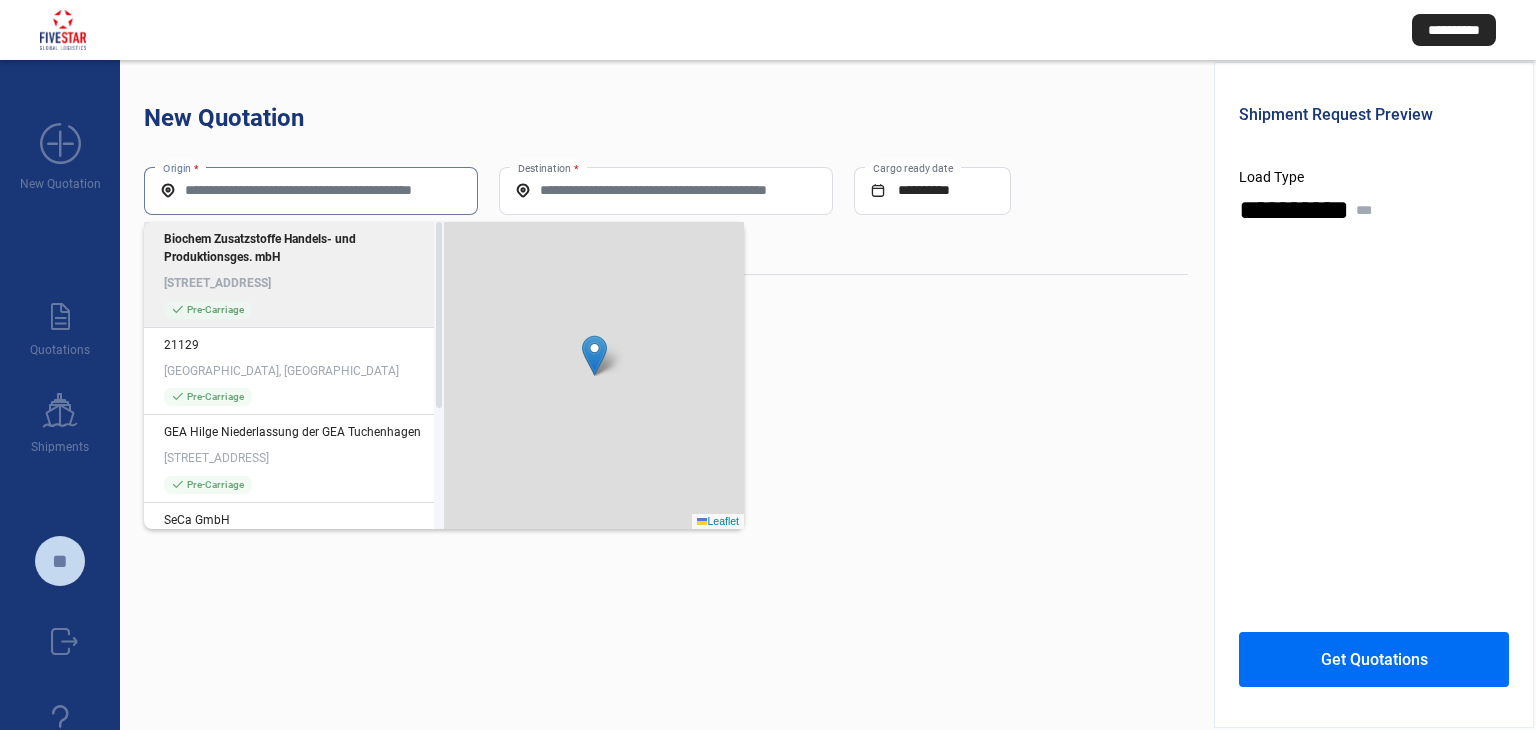 click on "Origin *" at bounding box center (311, 190) 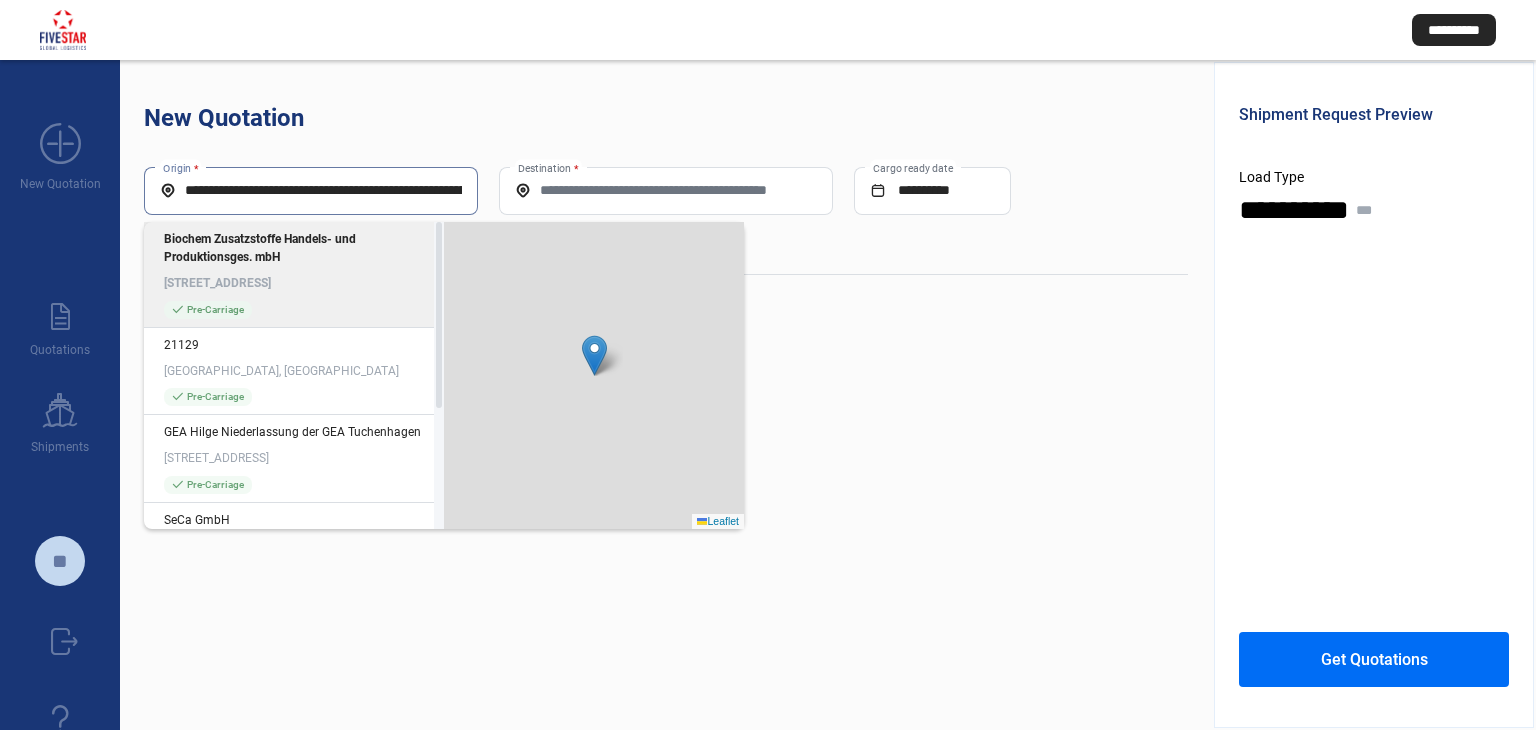 scroll, scrollTop: 0, scrollLeft: 249, axis: horizontal 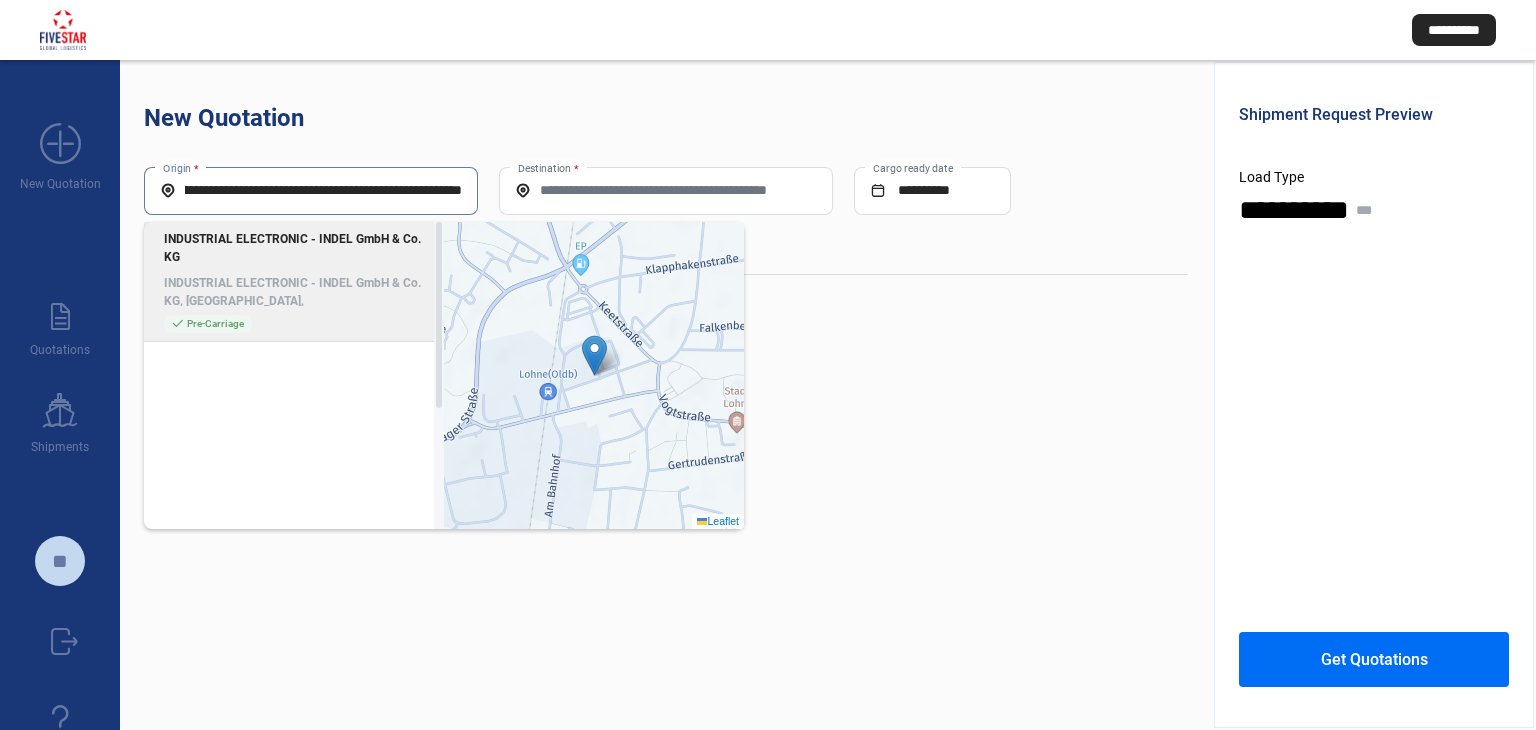 click on "INDUSTRIAL ELECTRONIC - INDEL GmbH & Co. KG, Weinbergstraße, Kronach, Germany" 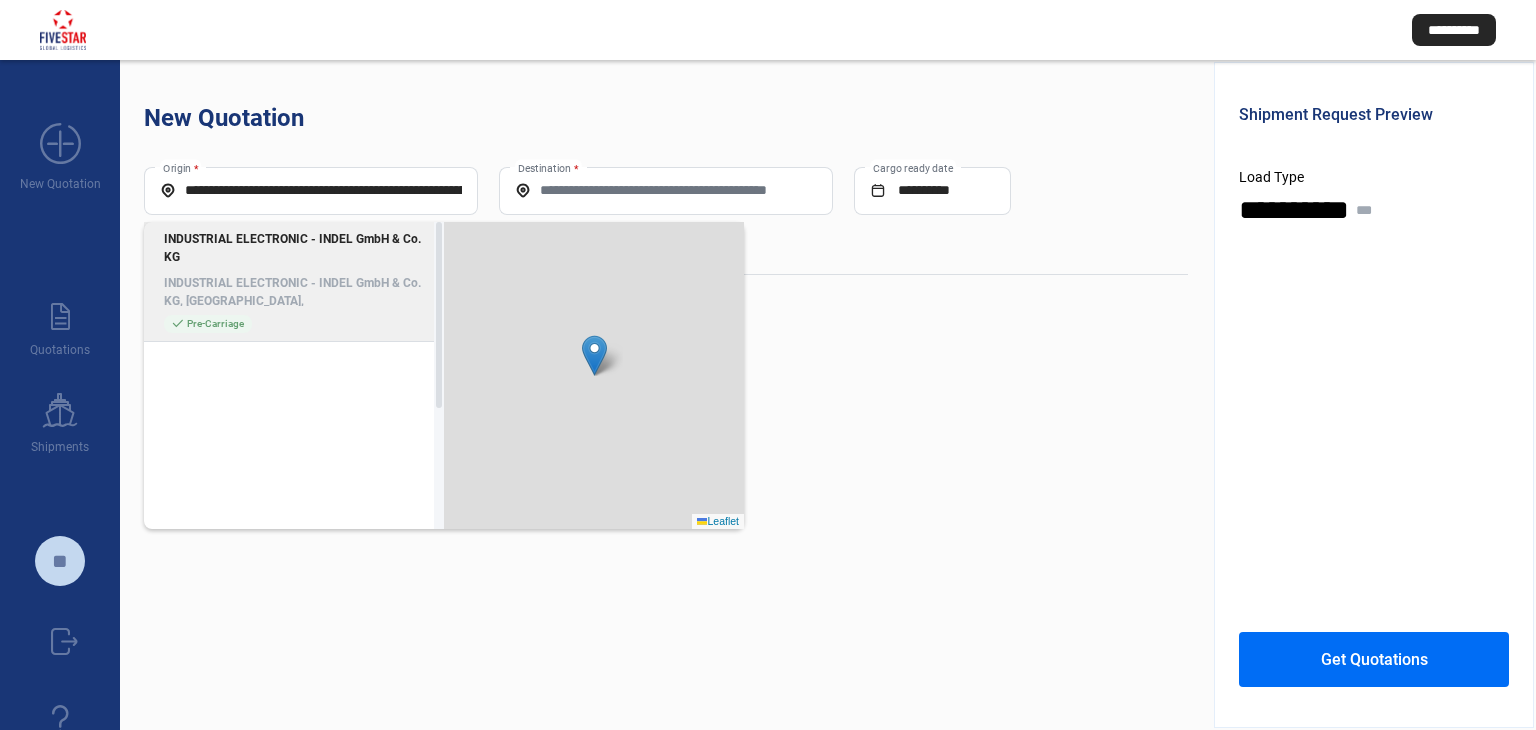 type on "**********" 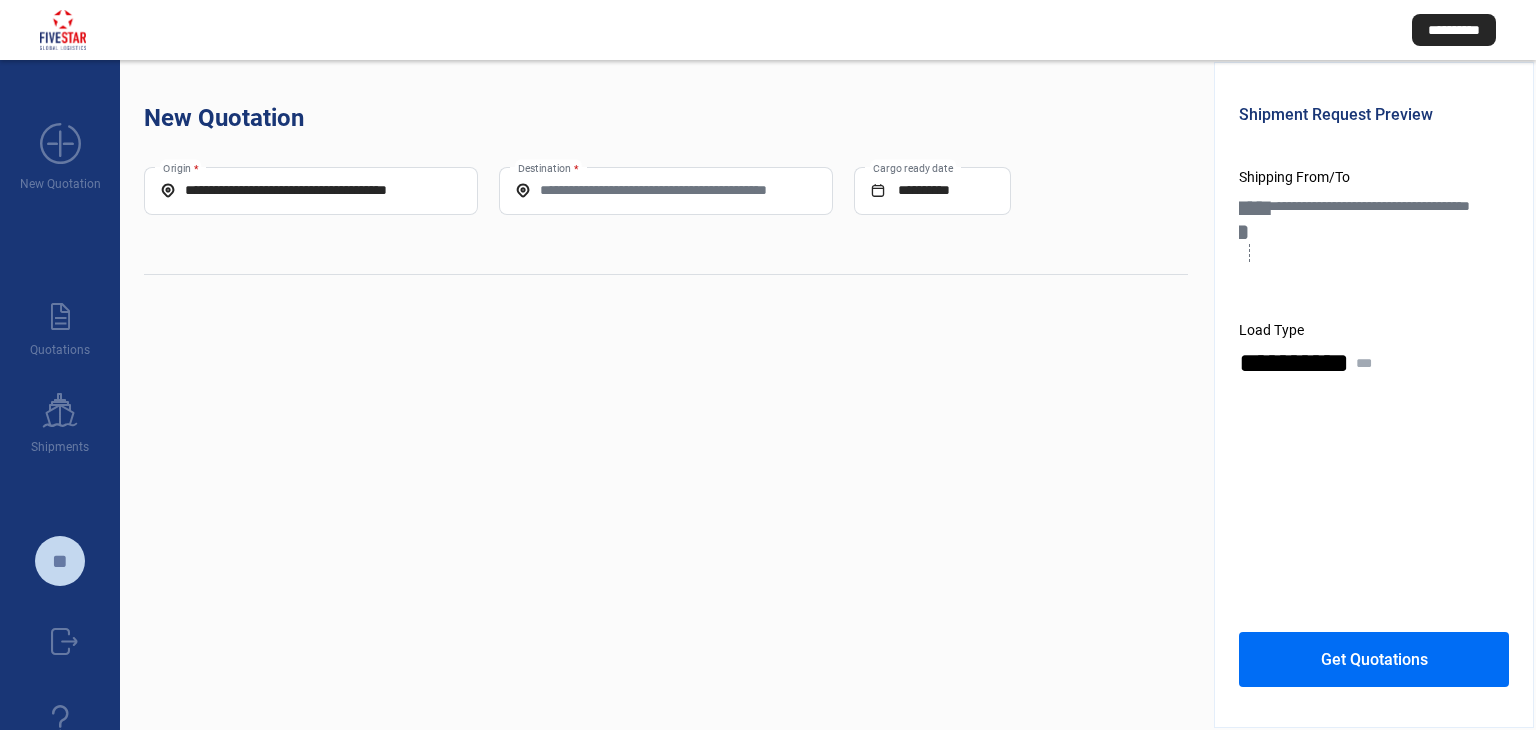 click on "Destination *" at bounding box center (666, 190) 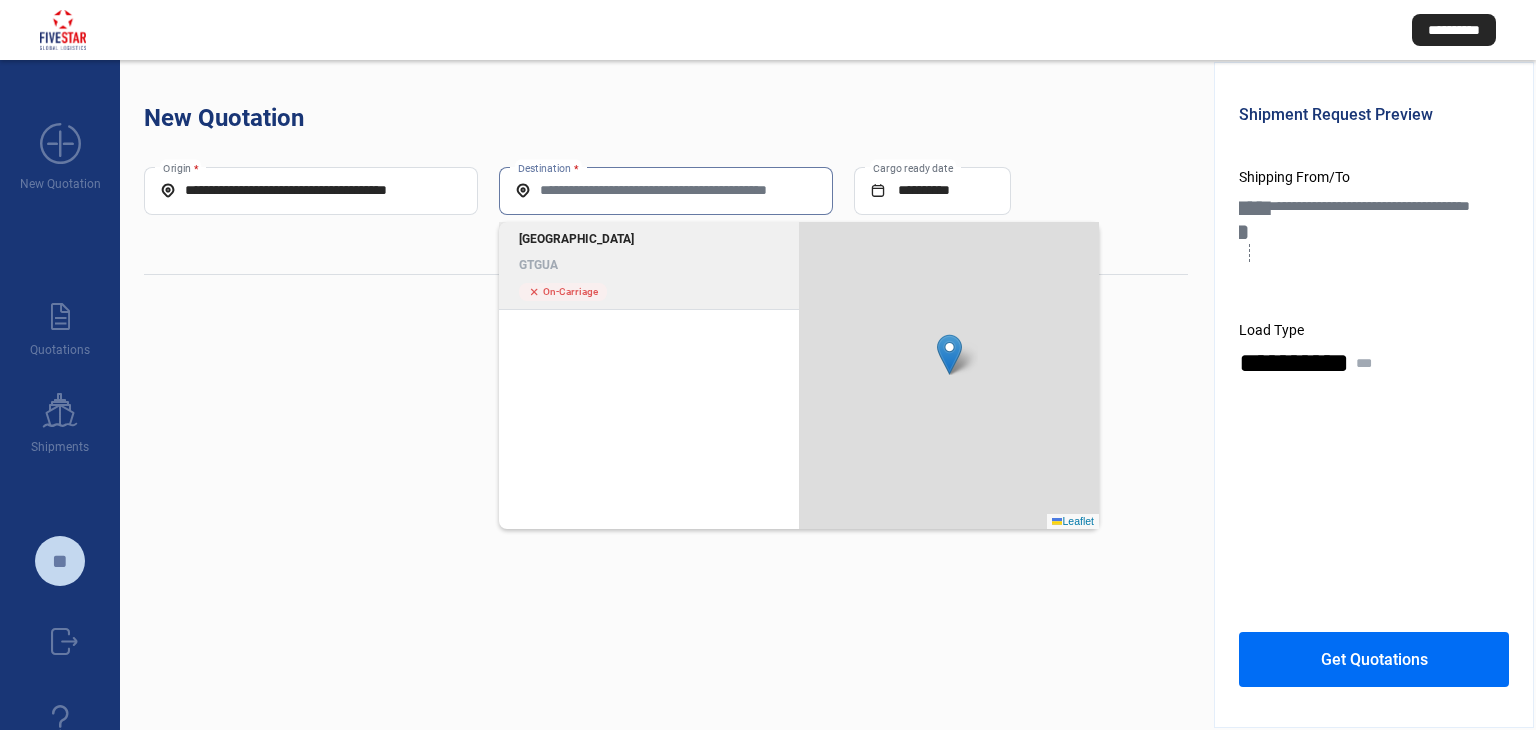 click on "Guatemala City GTGUA cross  On-Carriage" 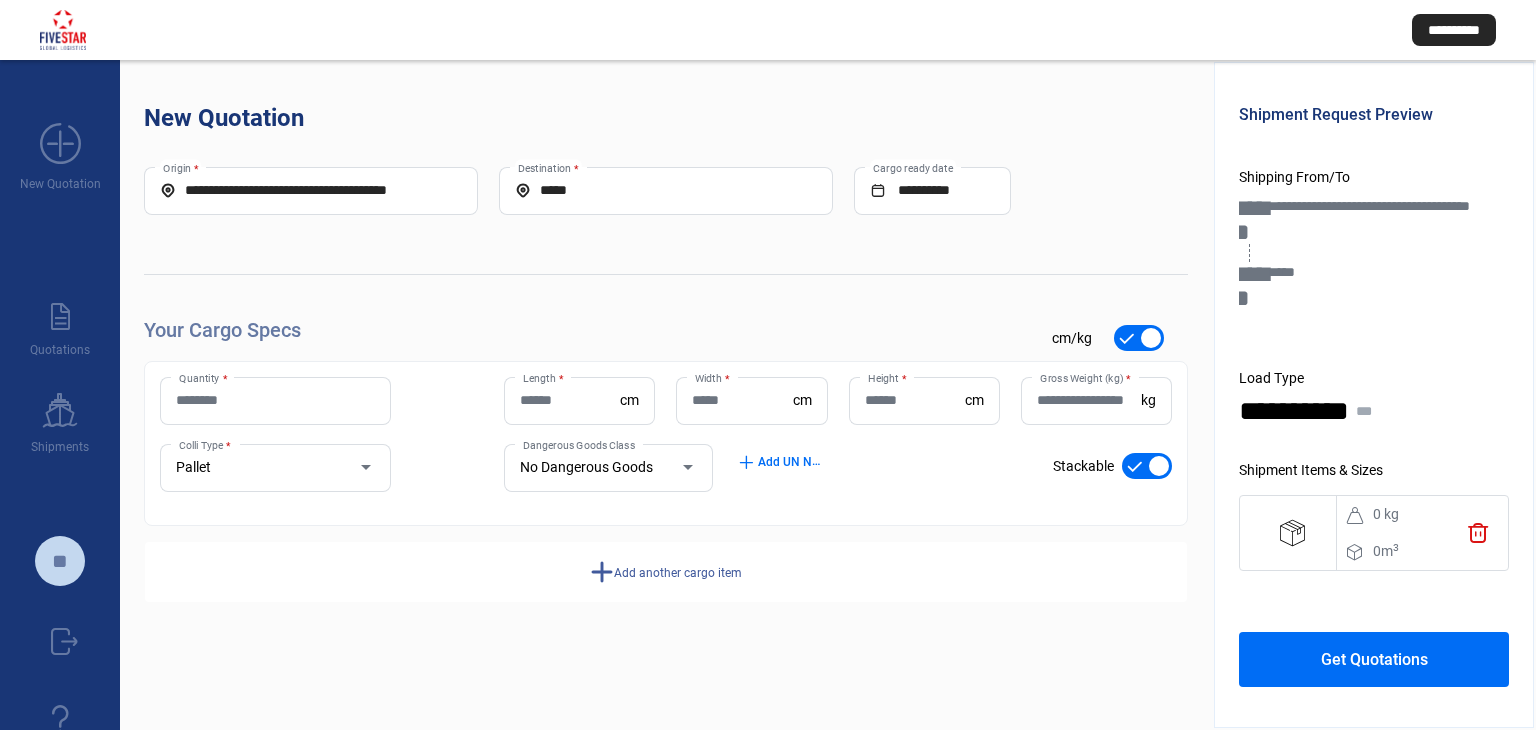 click on "Quantity *" at bounding box center [275, 400] 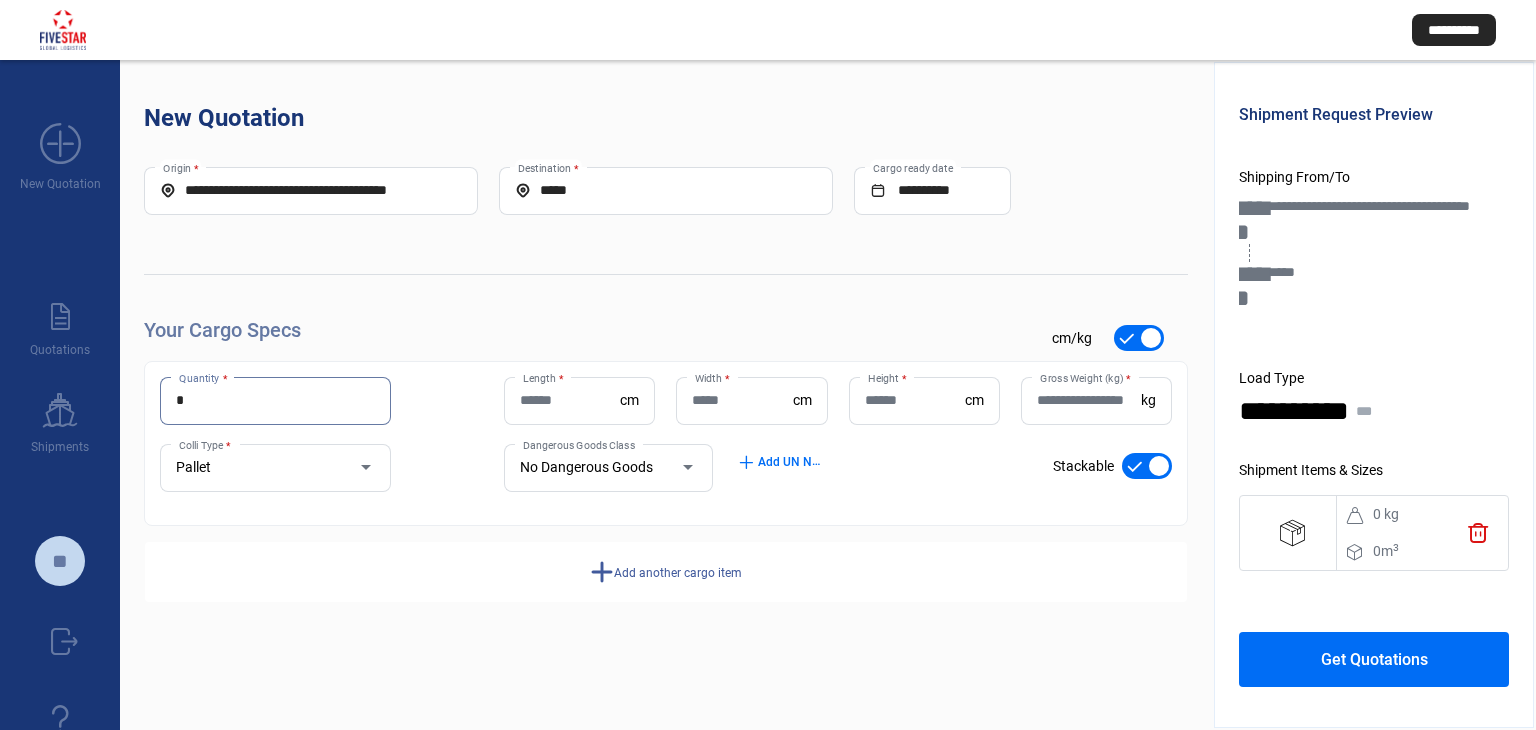 type on "*" 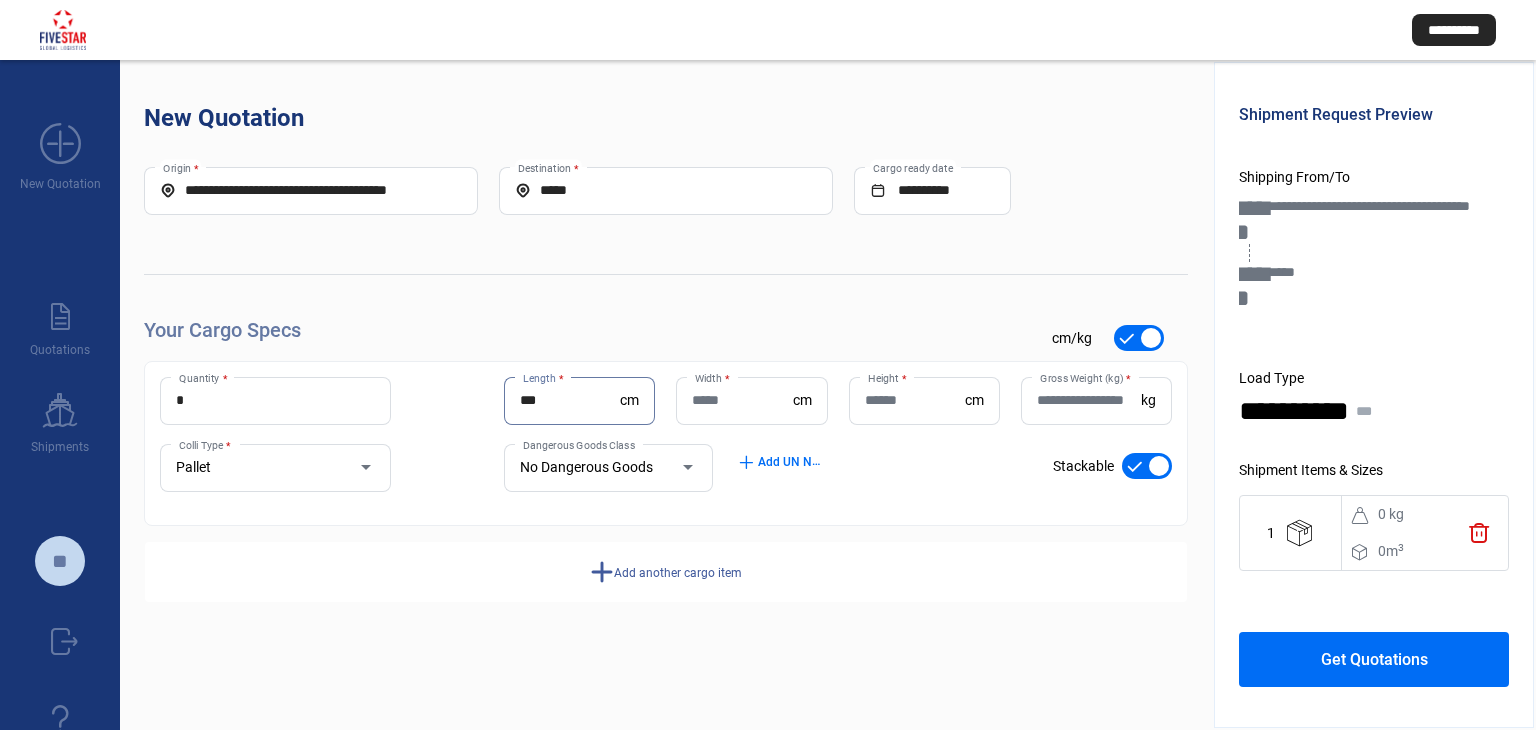 type on "***" 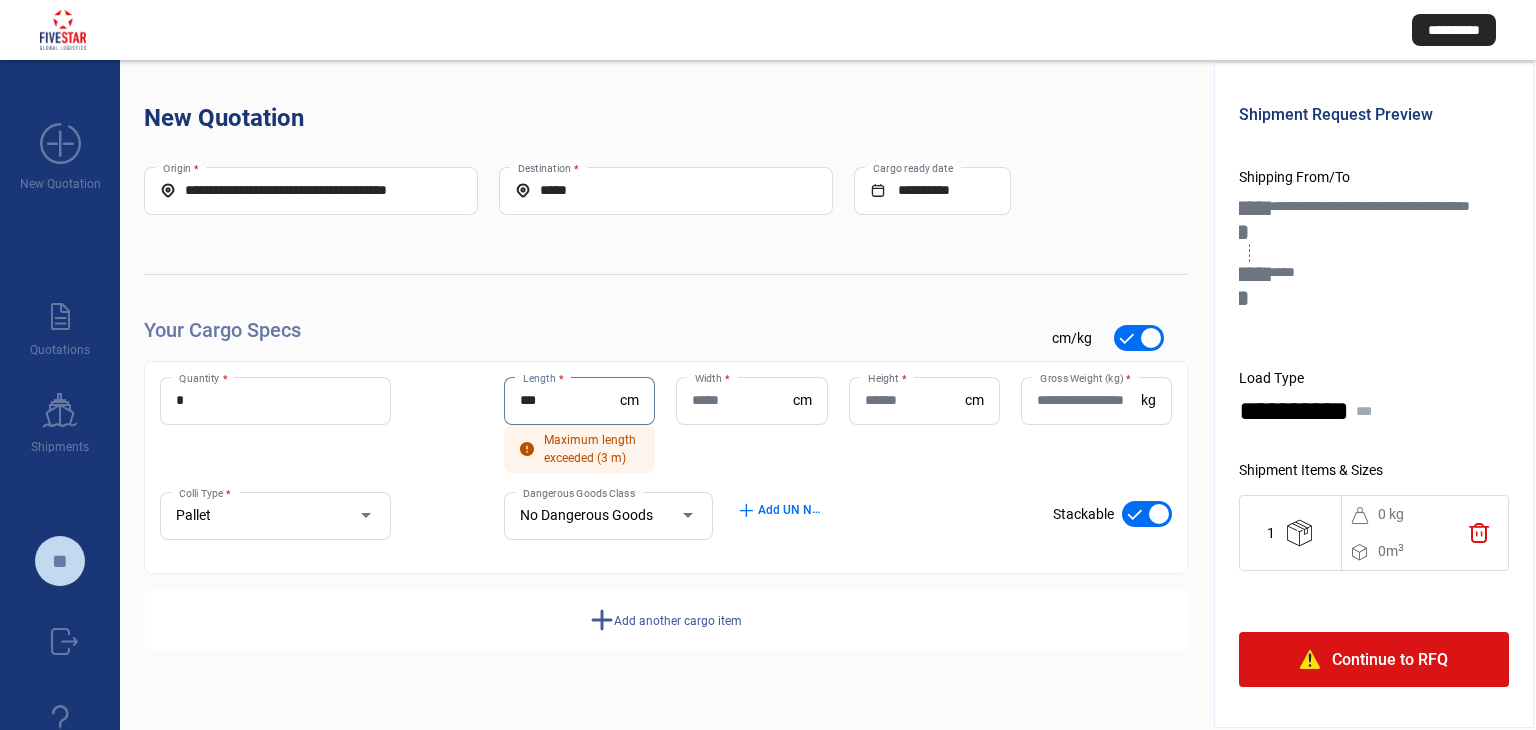 drag, startPoint x: 588, startPoint y: 399, endPoint x: 440, endPoint y: 401, distance: 148.01352 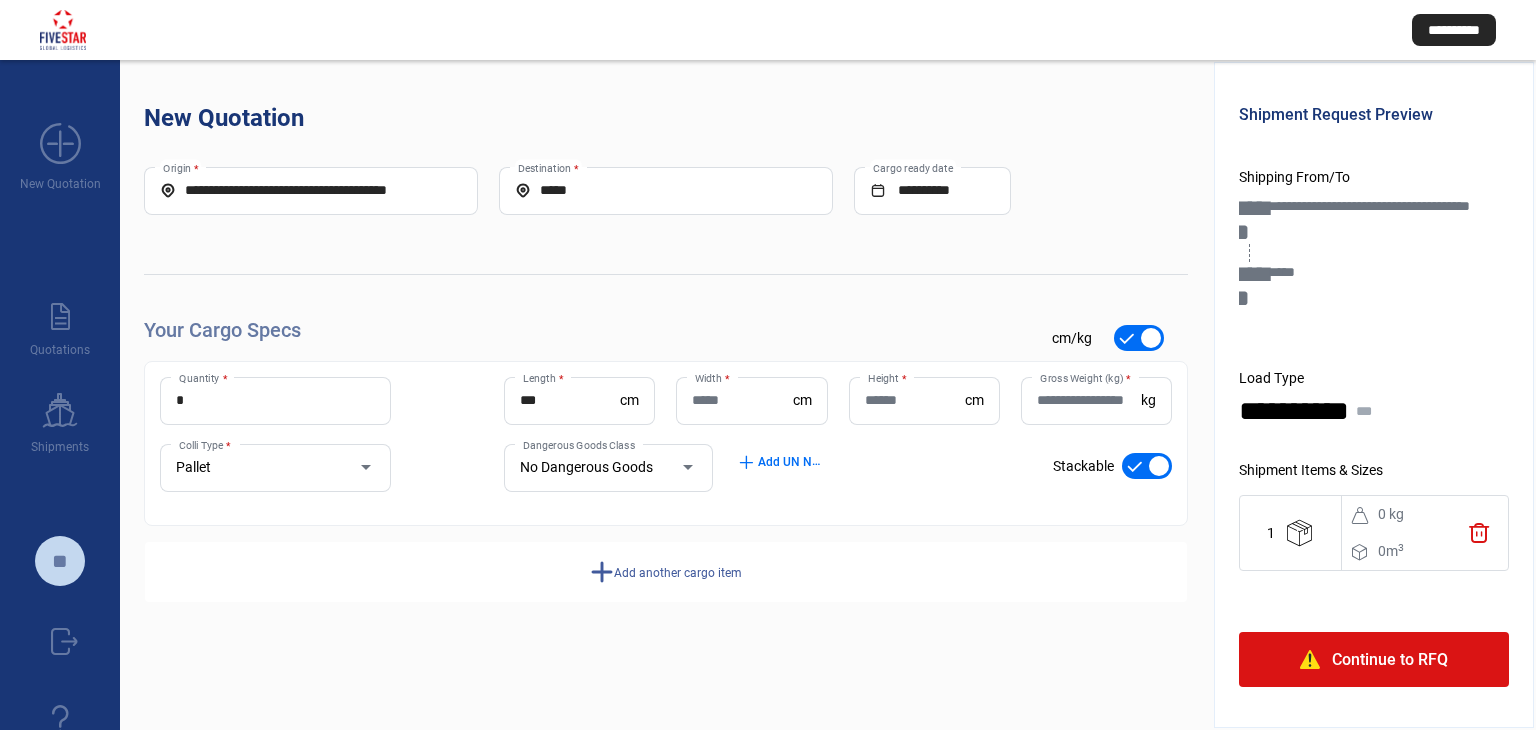 click on "Width  *" 